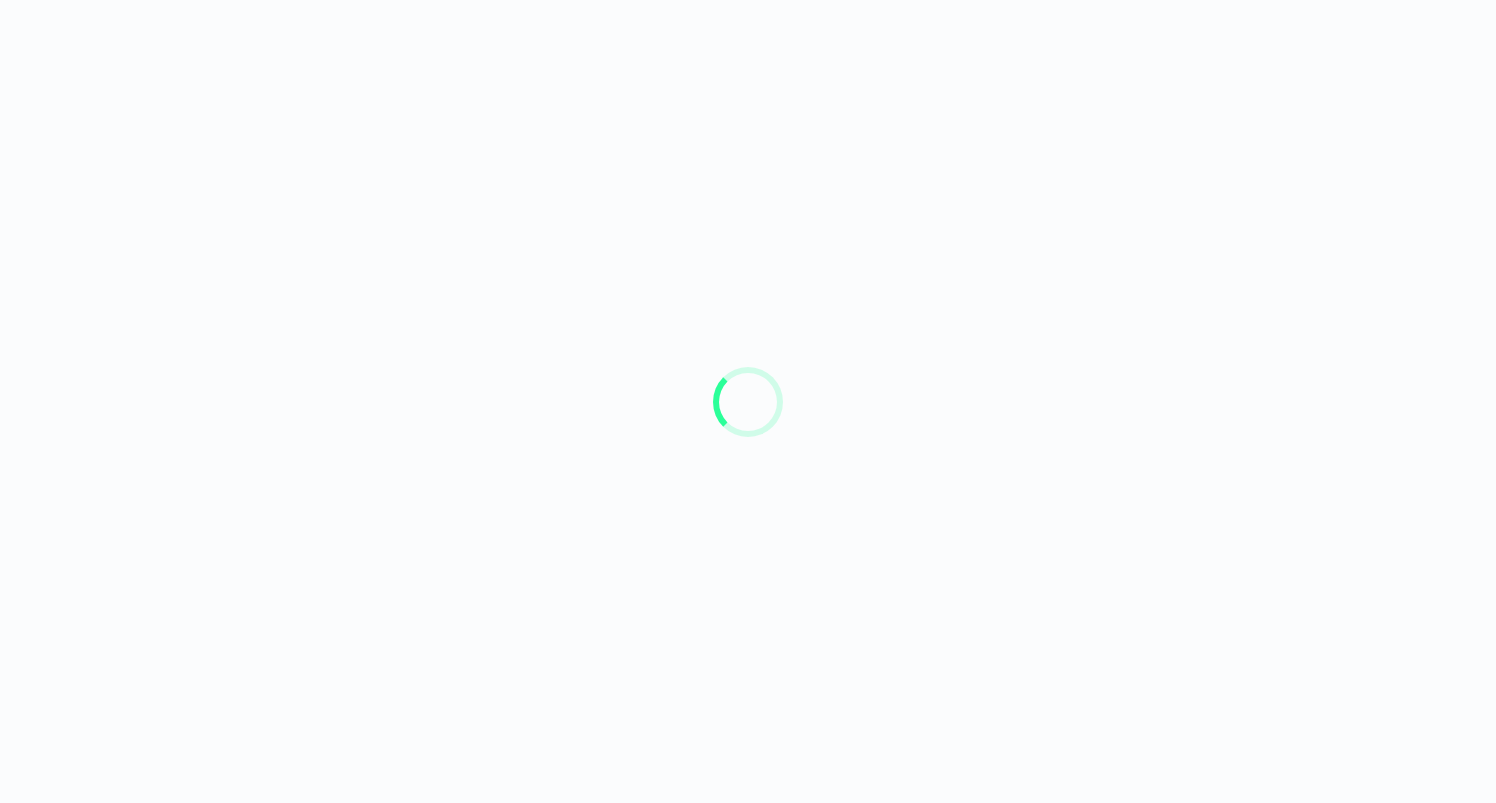 scroll, scrollTop: 0, scrollLeft: 0, axis: both 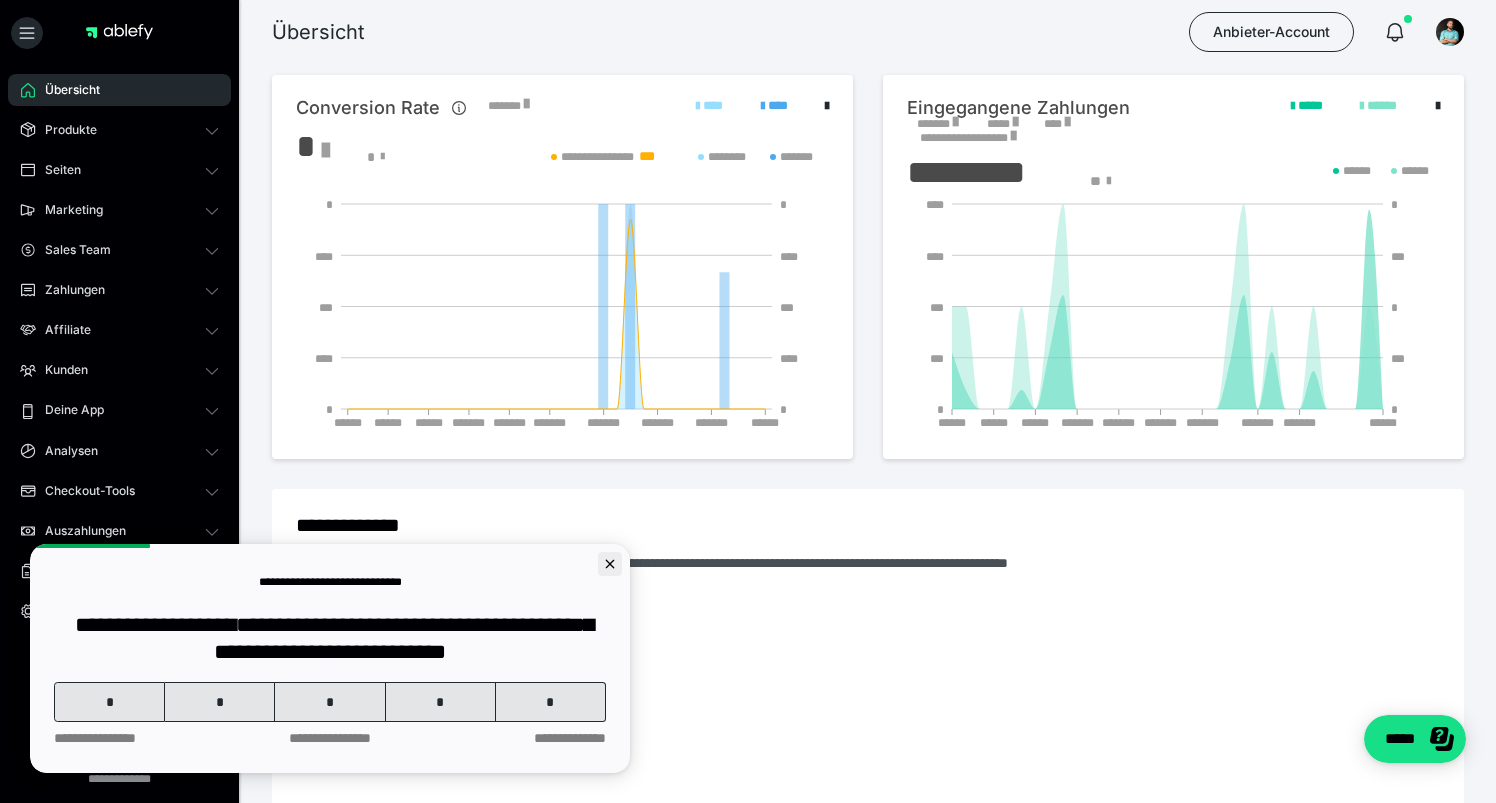 click 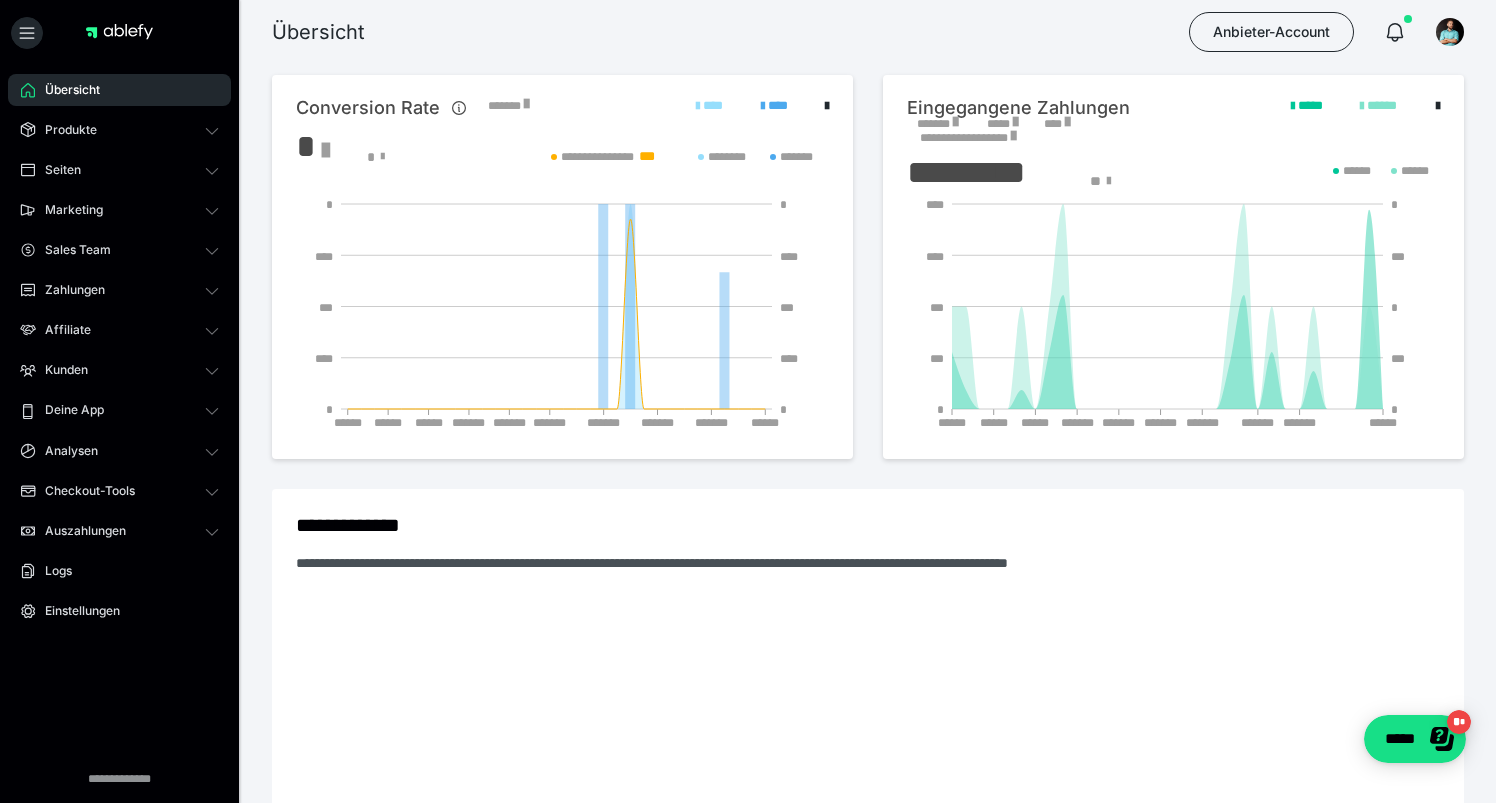scroll, scrollTop: 0, scrollLeft: 0, axis: both 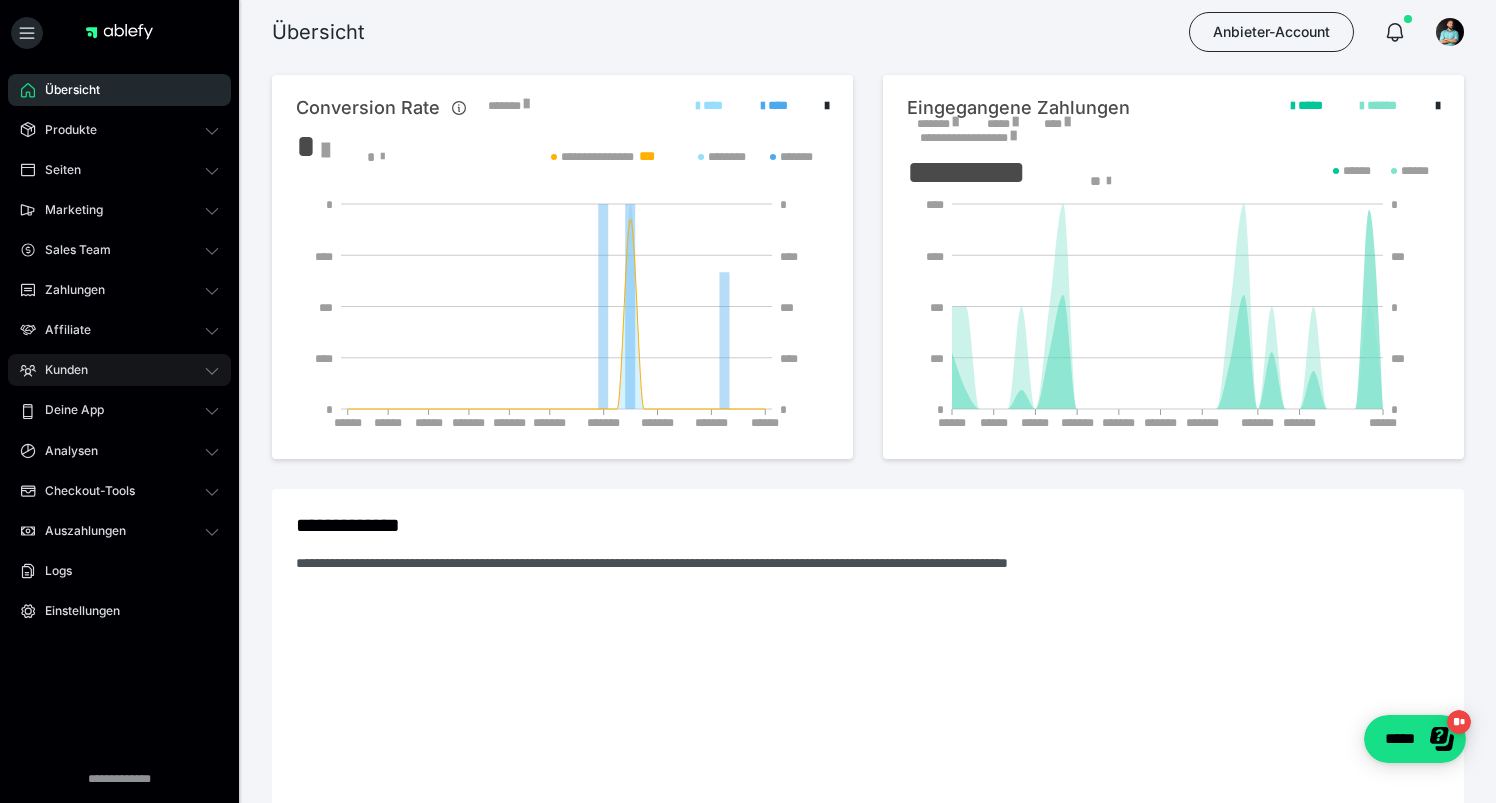click on "Kunden" at bounding box center [119, 370] 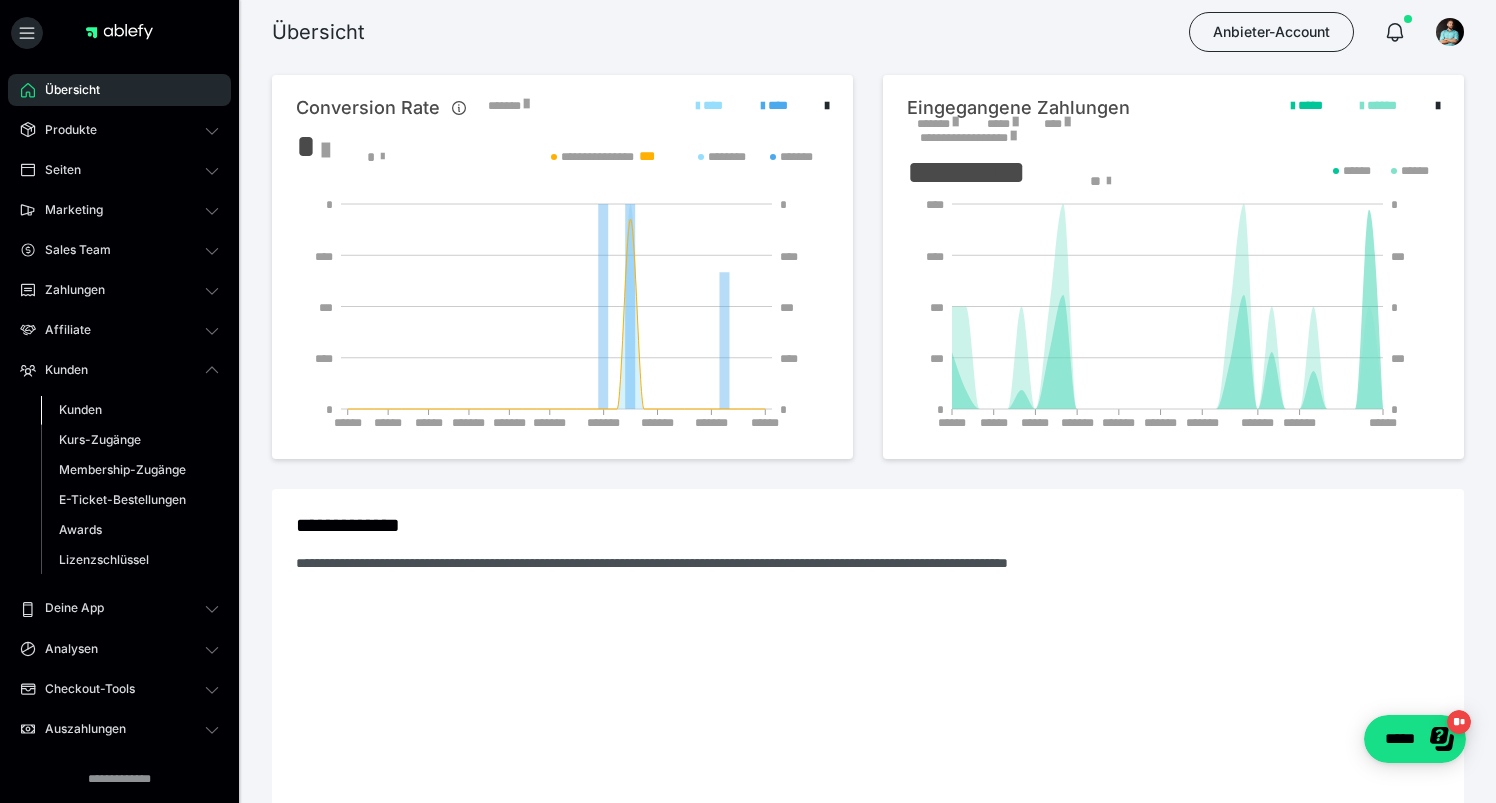 click on "Kunden" at bounding box center (130, 410) 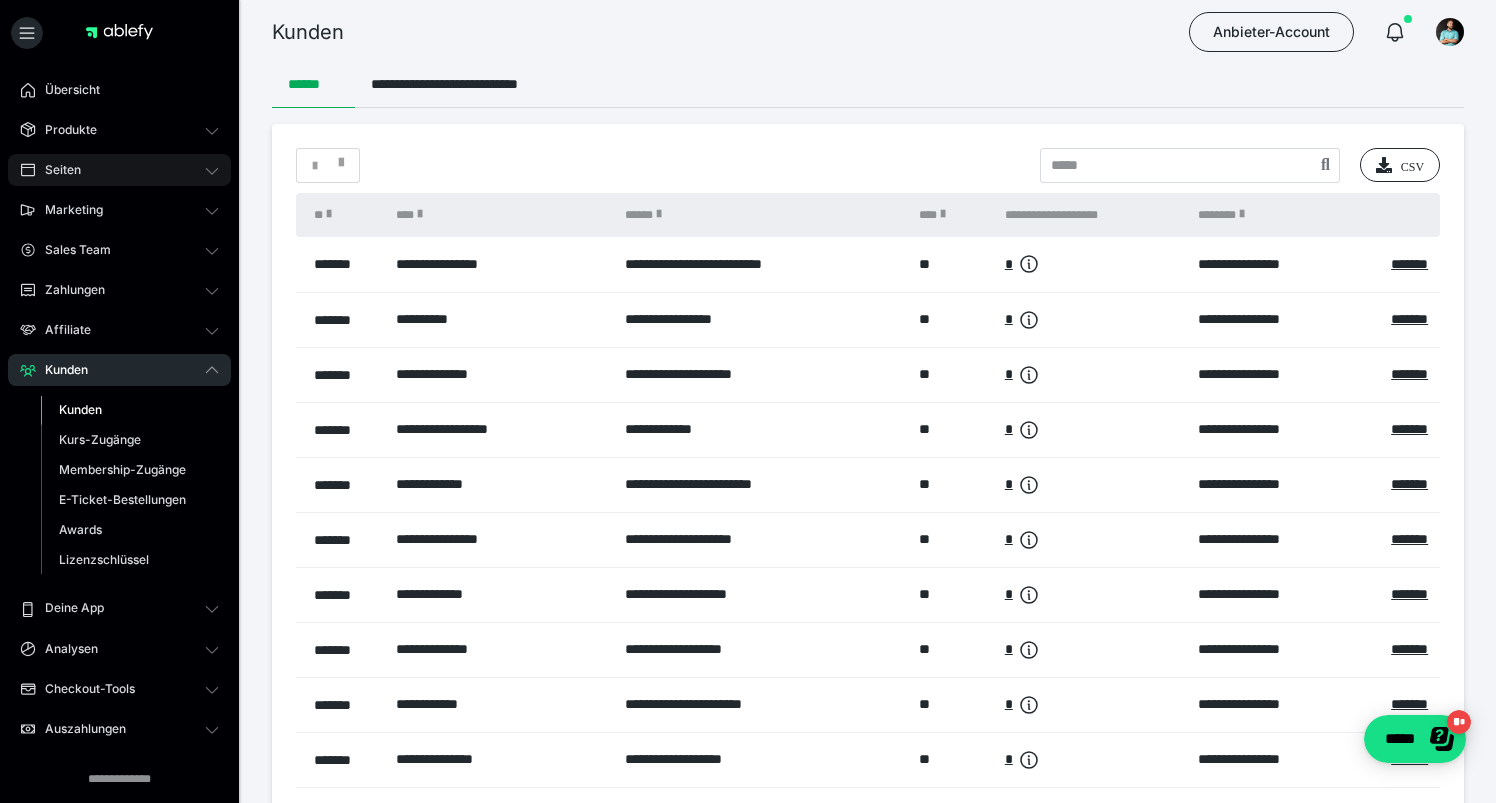 scroll, scrollTop: 0, scrollLeft: 0, axis: both 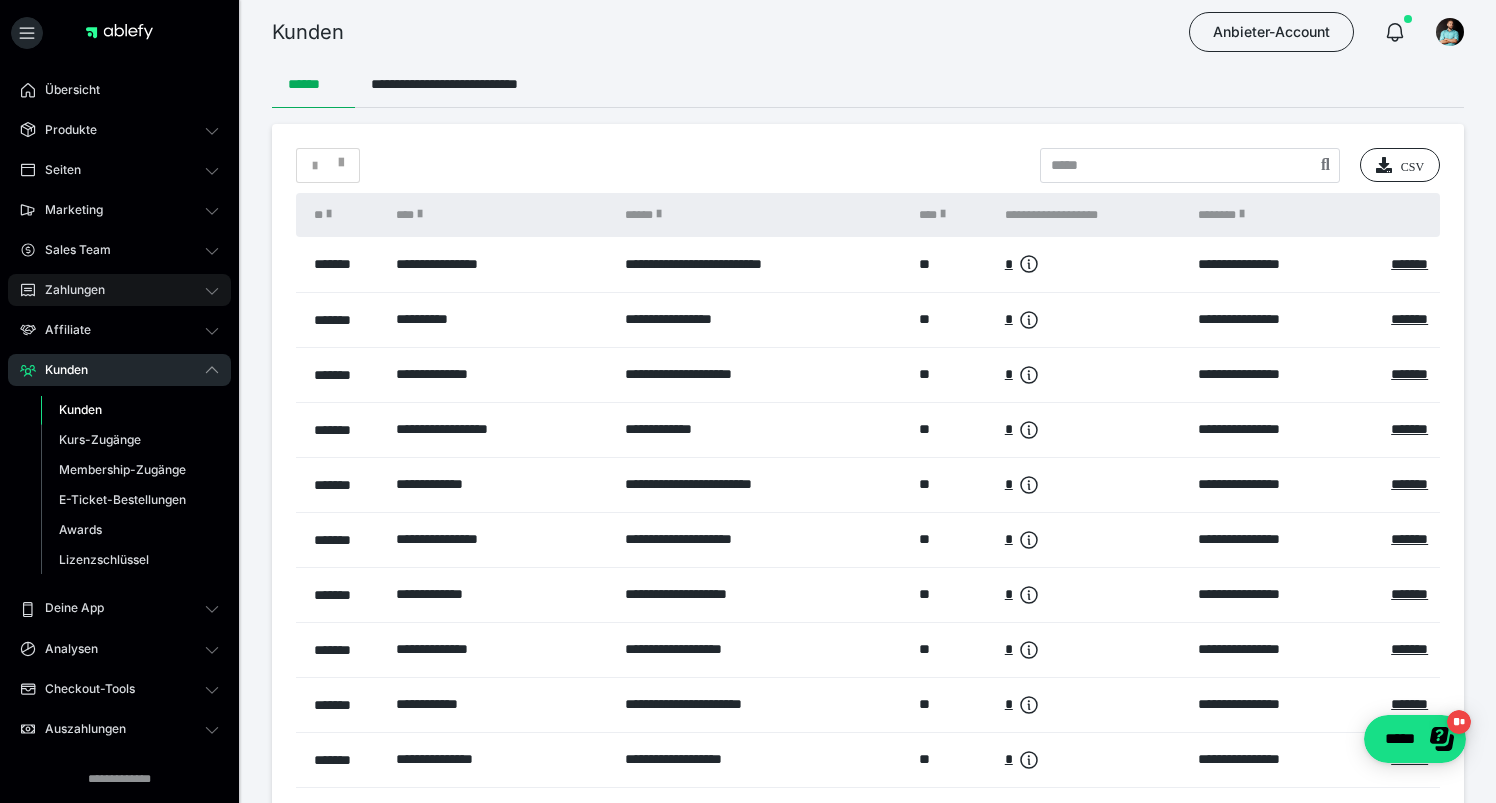click on "Zahlungen" at bounding box center [68, 290] 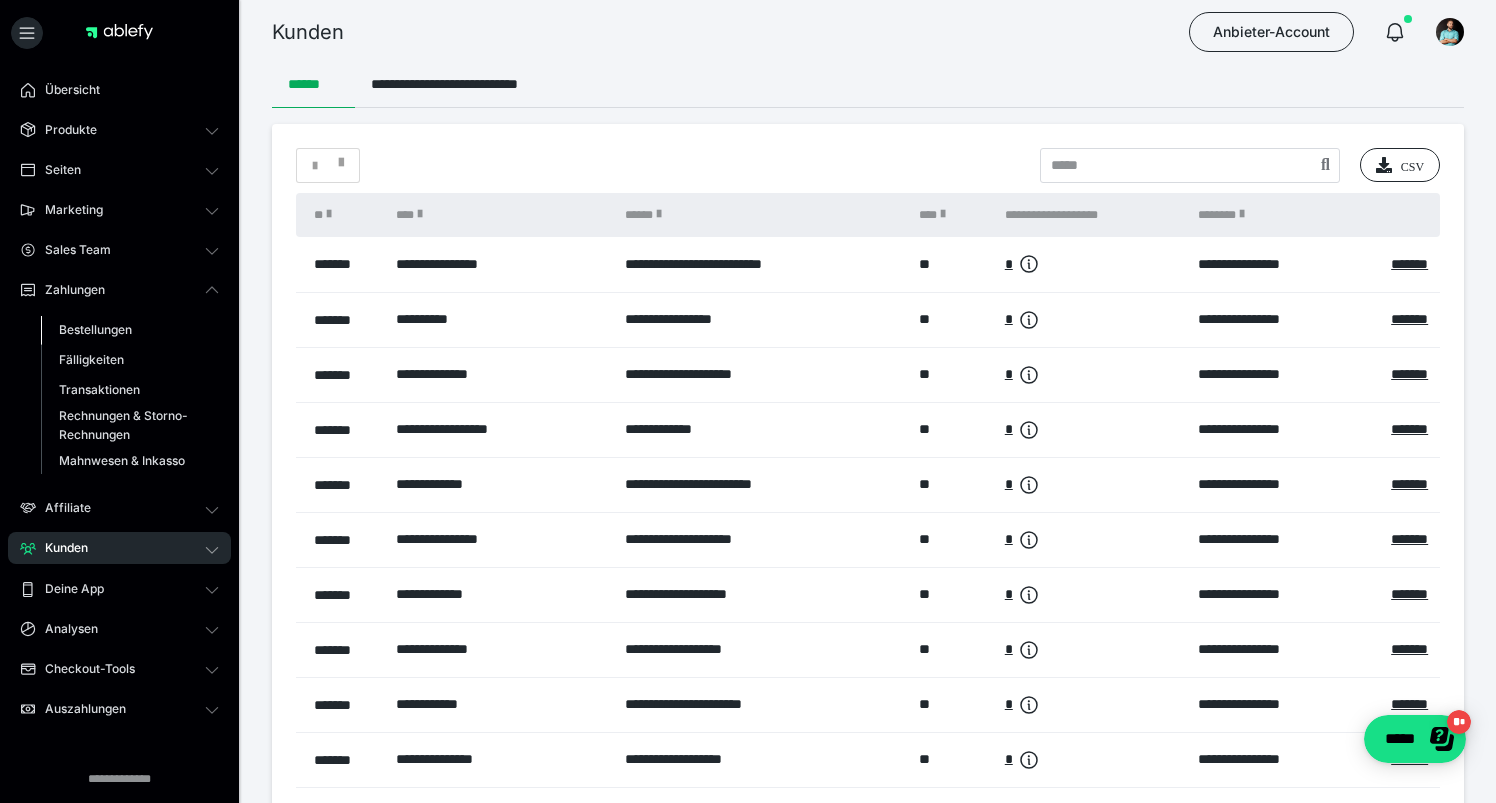 click on "Bestellungen" at bounding box center (95, 329) 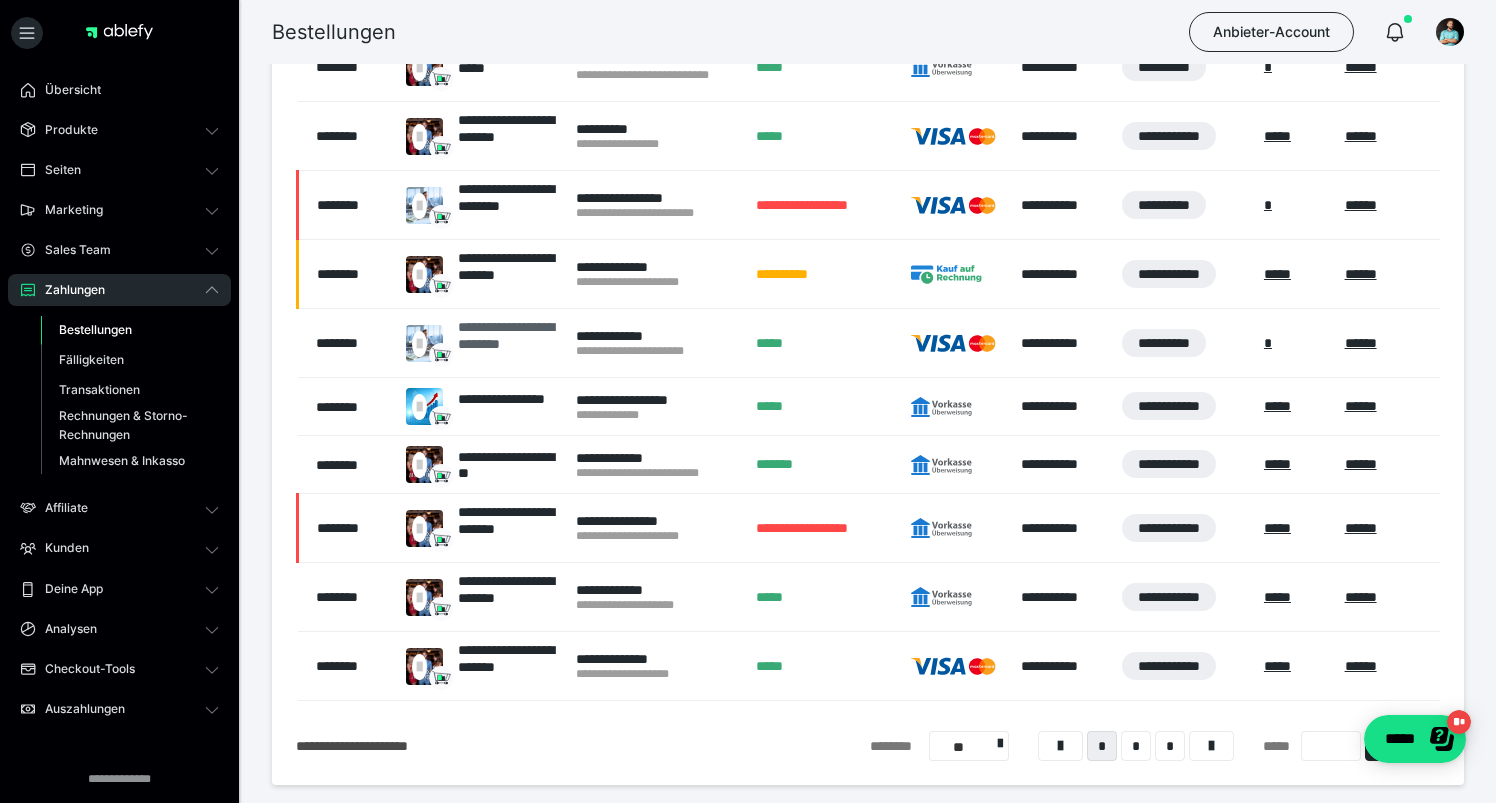 scroll, scrollTop: 535, scrollLeft: 0, axis: vertical 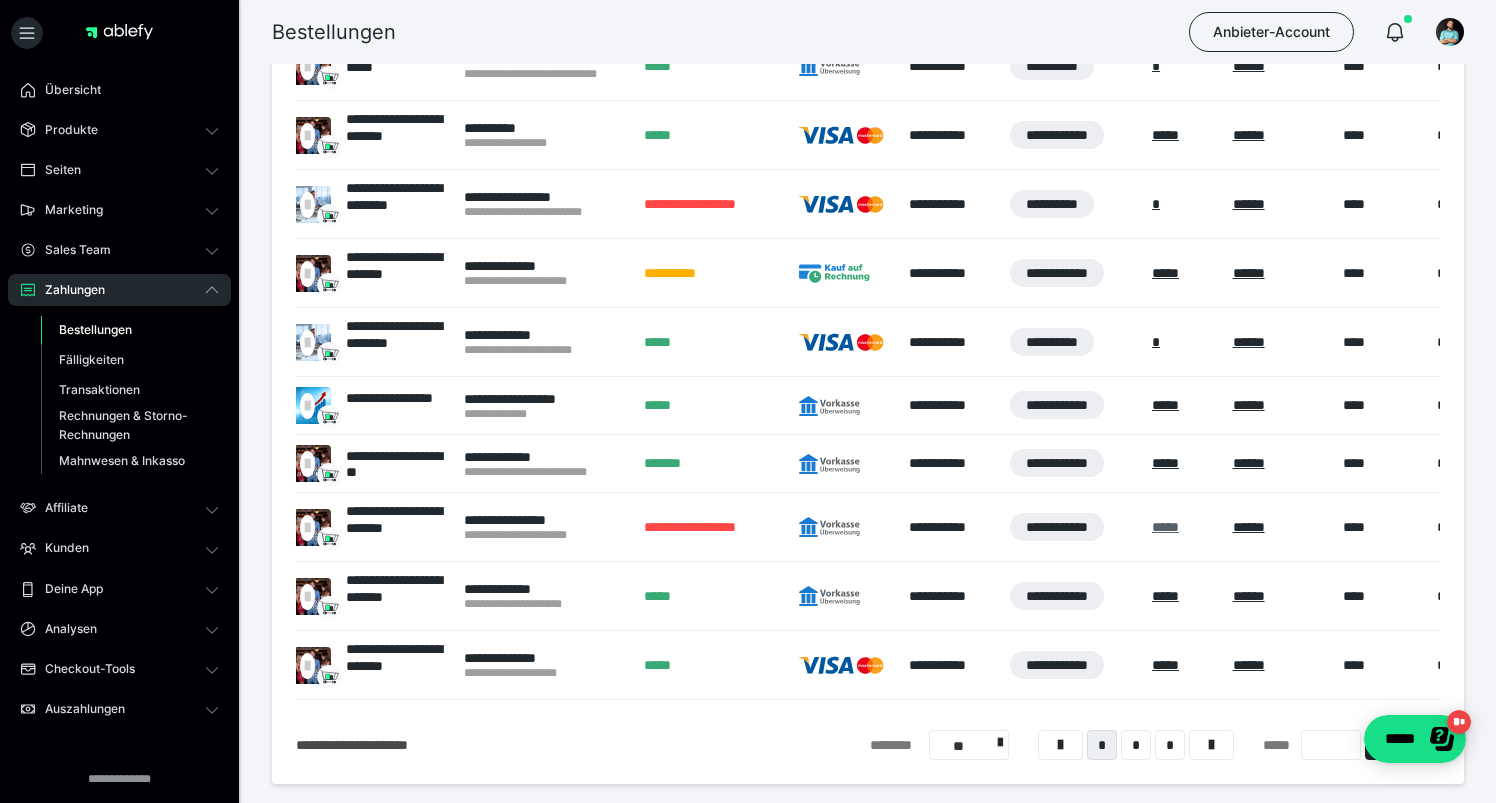 click on "*****" at bounding box center [1165, 527] 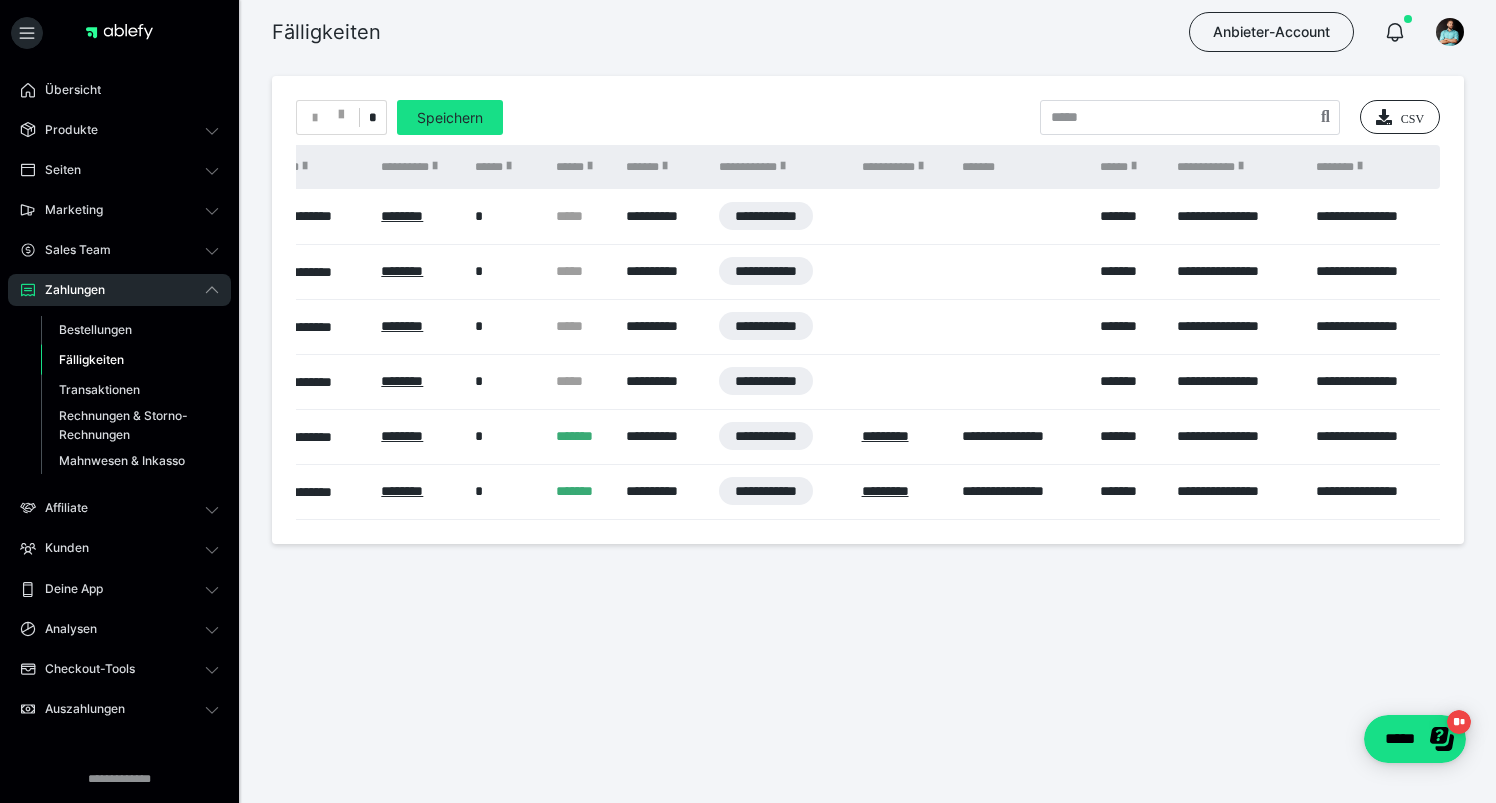 scroll, scrollTop: 0, scrollLeft: 24, axis: horizontal 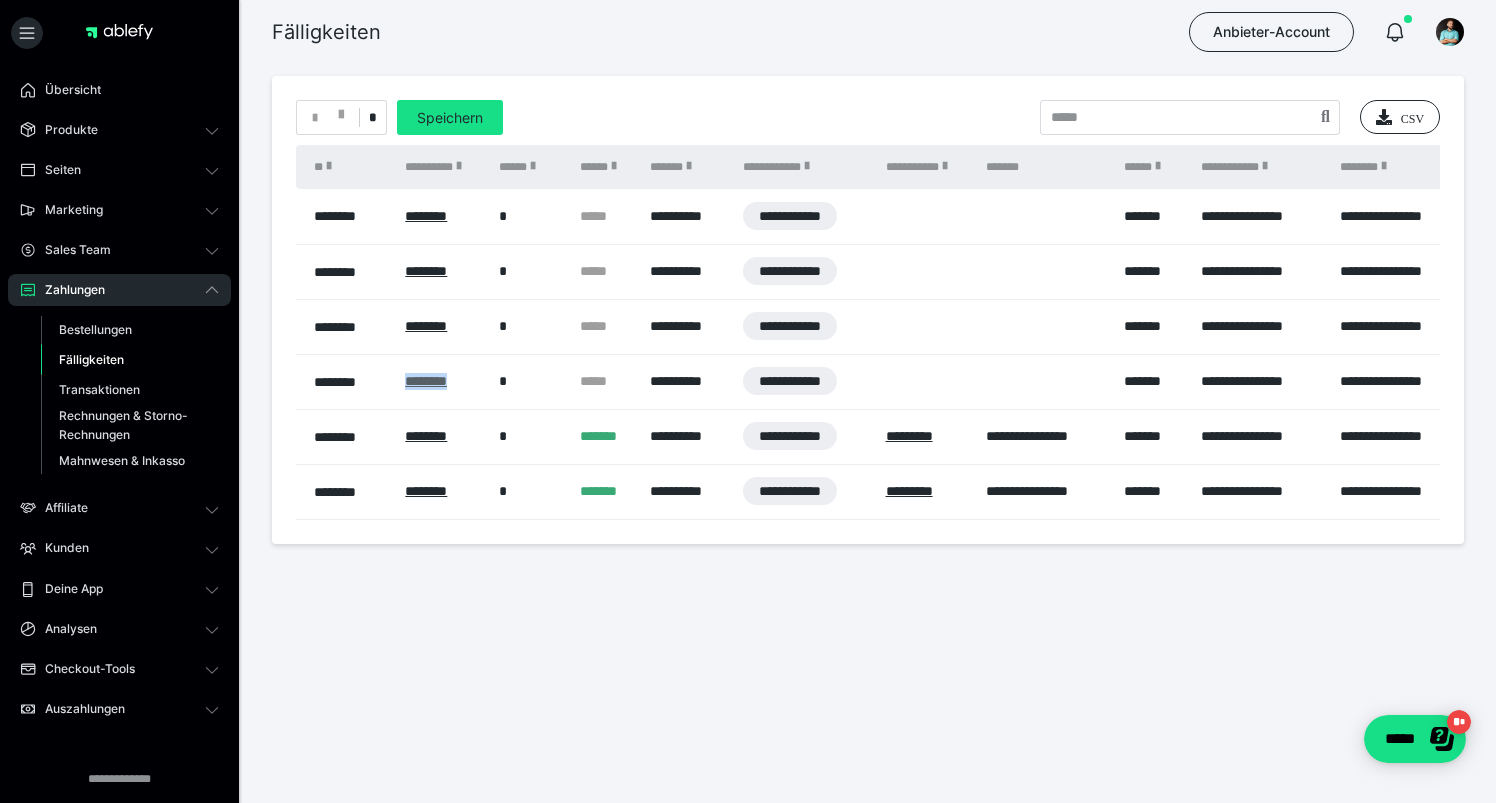 drag, startPoint x: 484, startPoint y: 383, endPoint x: 407, endPoint y: 383, distance: 77 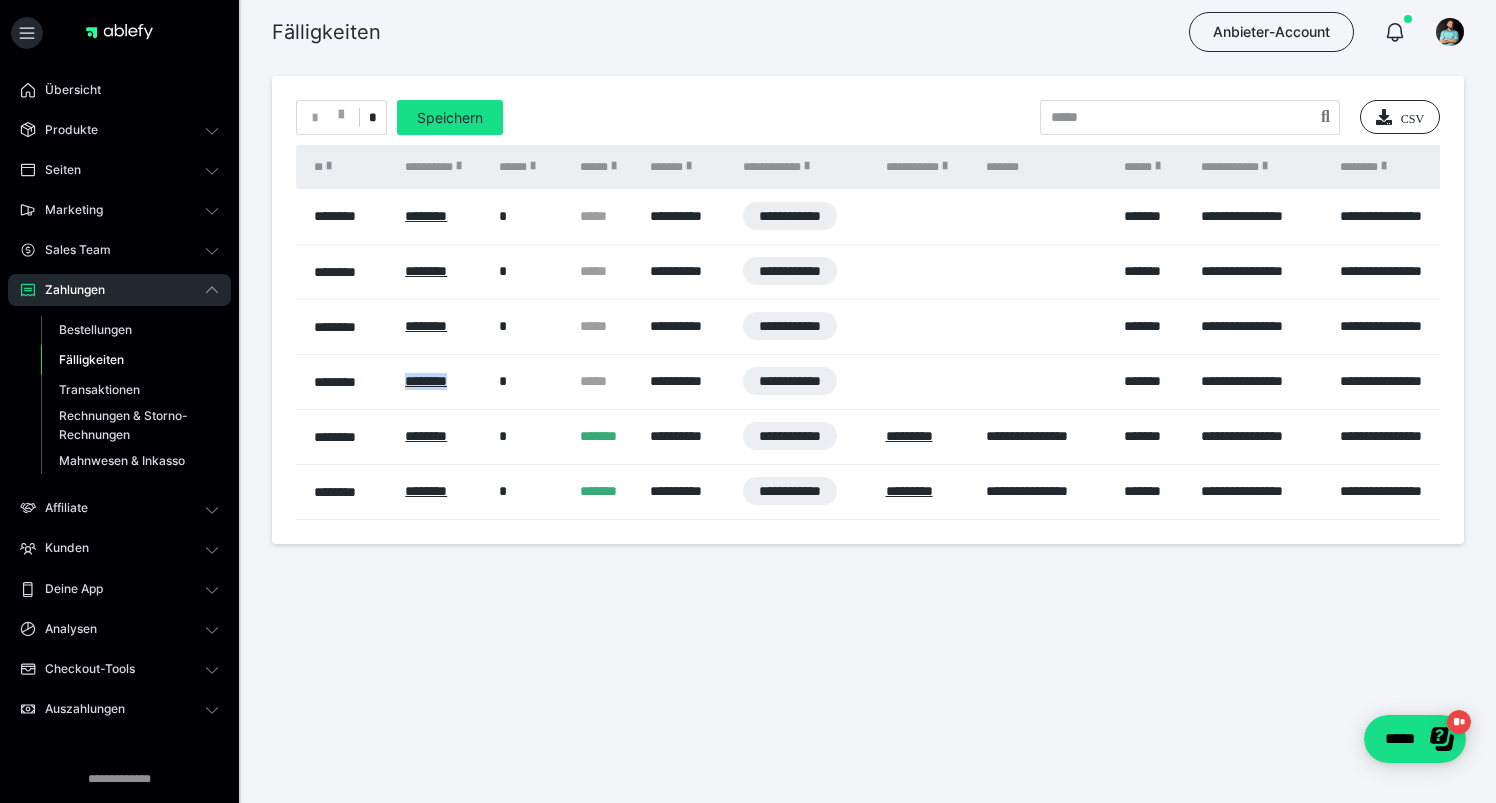 scroll, scrollTop: 0, scrollLeft: 0, axis: both 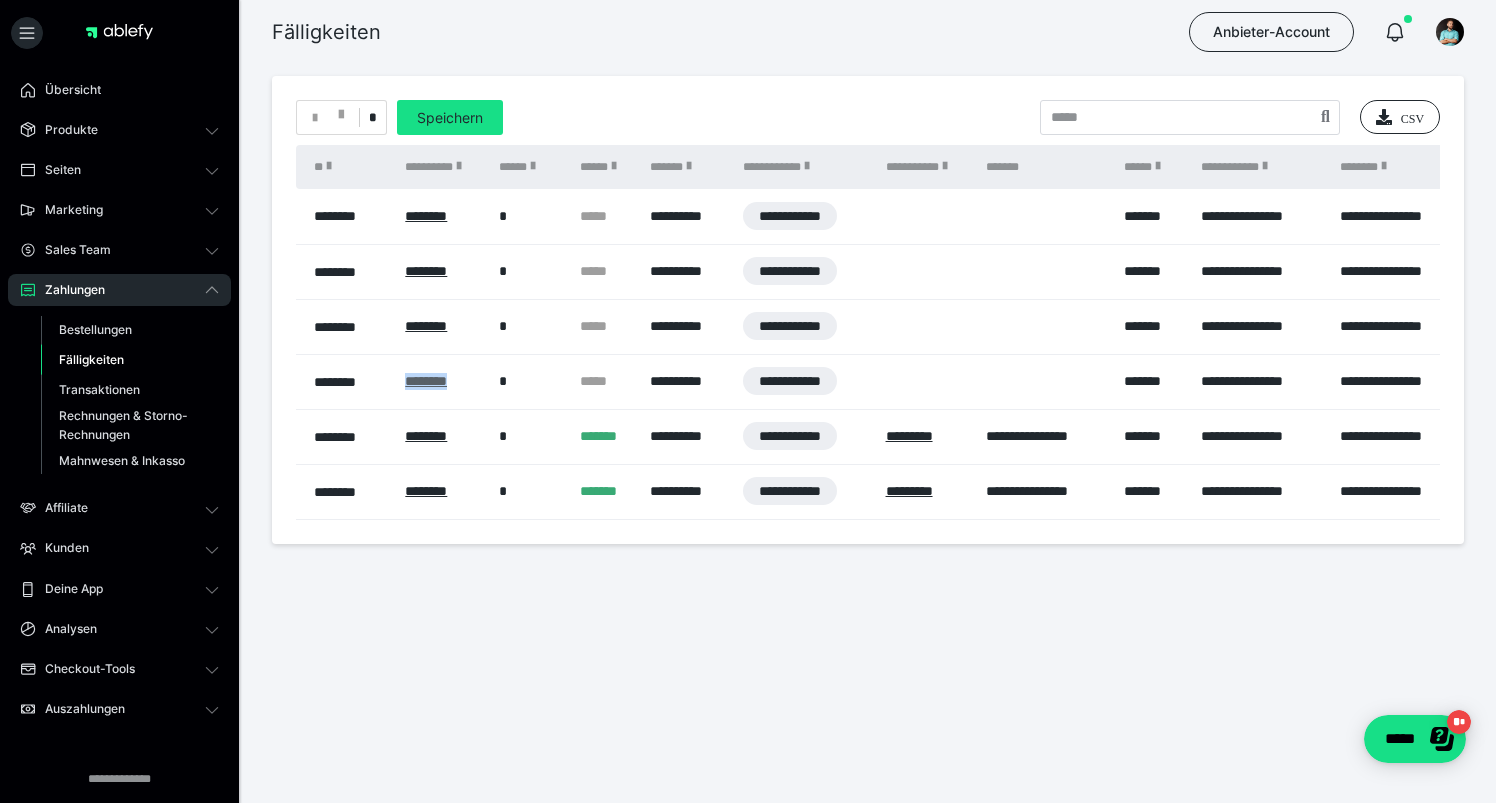 copy on "********" 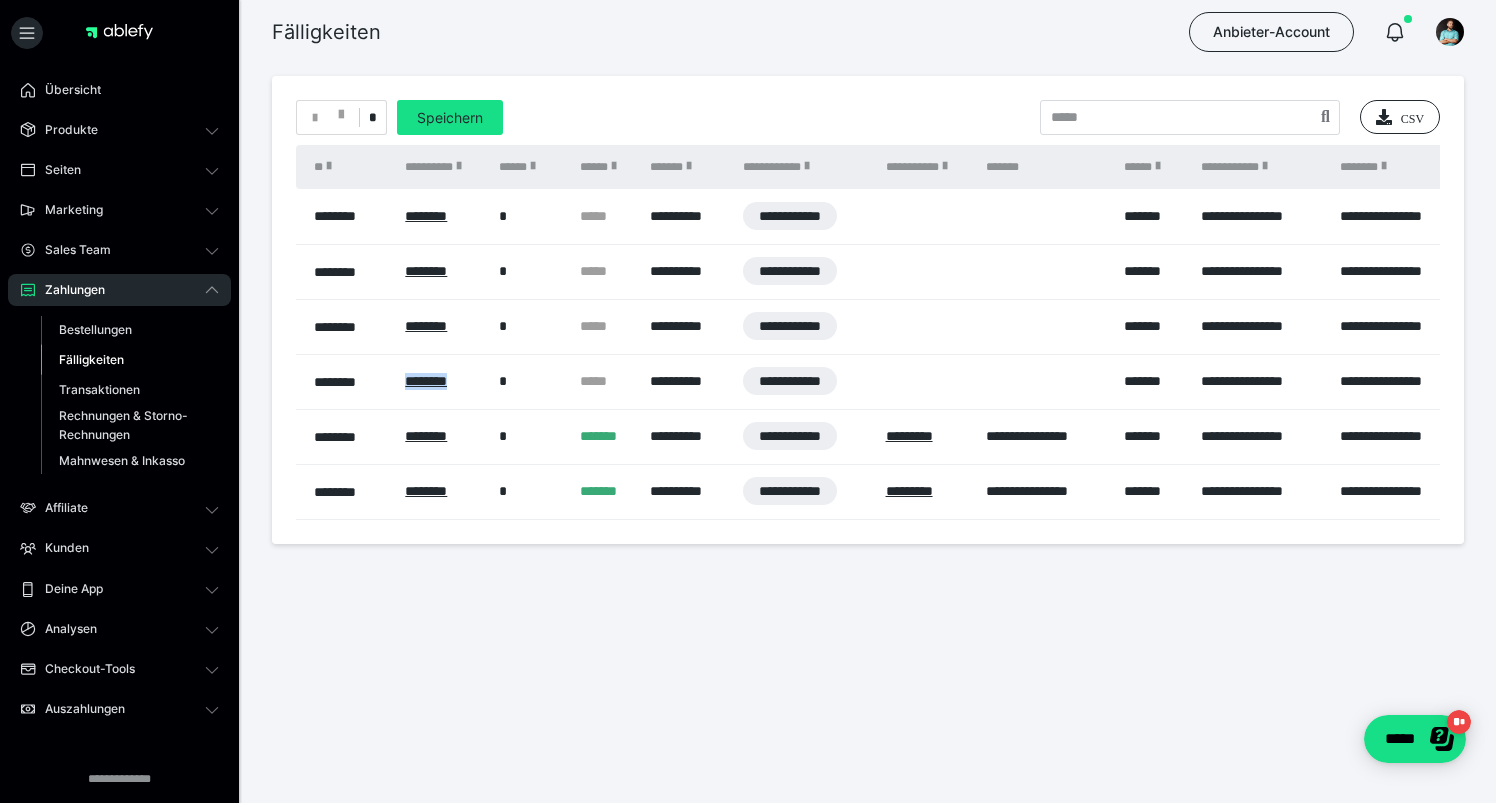 scroll, scrollTop: 0, scrollLeft: 0, axis: both 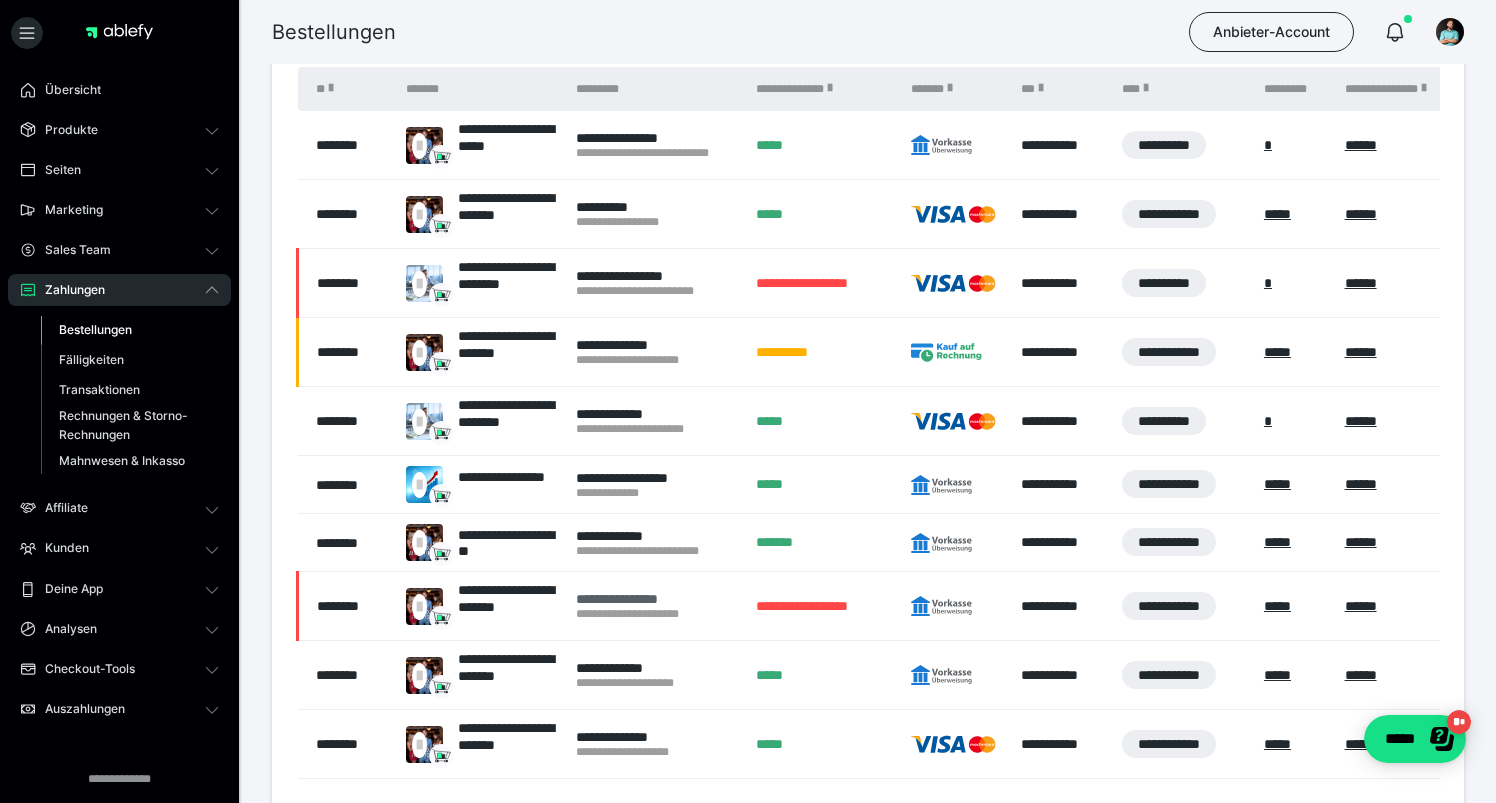 click on "**********" at bounding box center (656, 599) 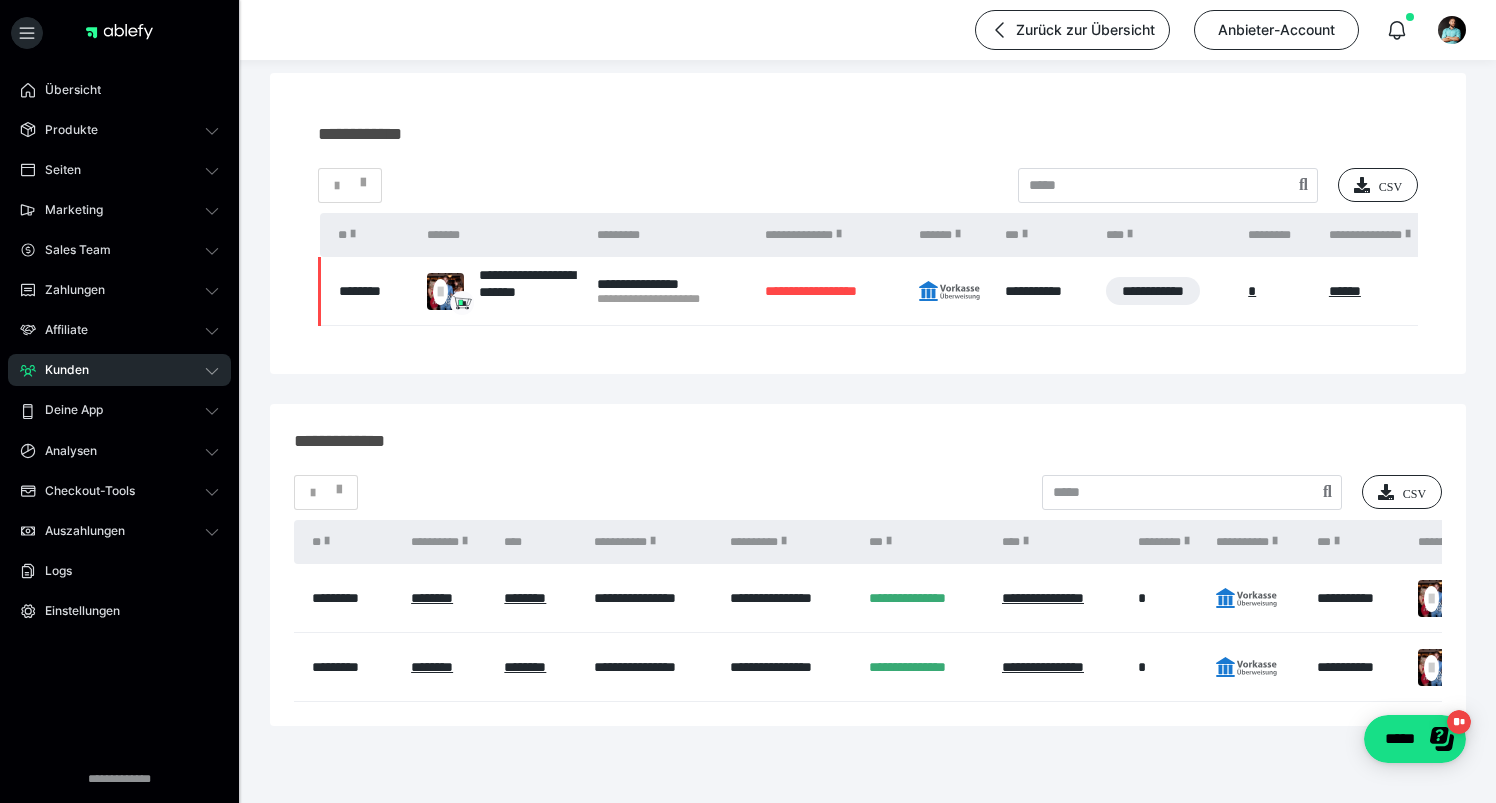 scroll, scrollTop: 205, scrollLeft: 0, axis: vertical 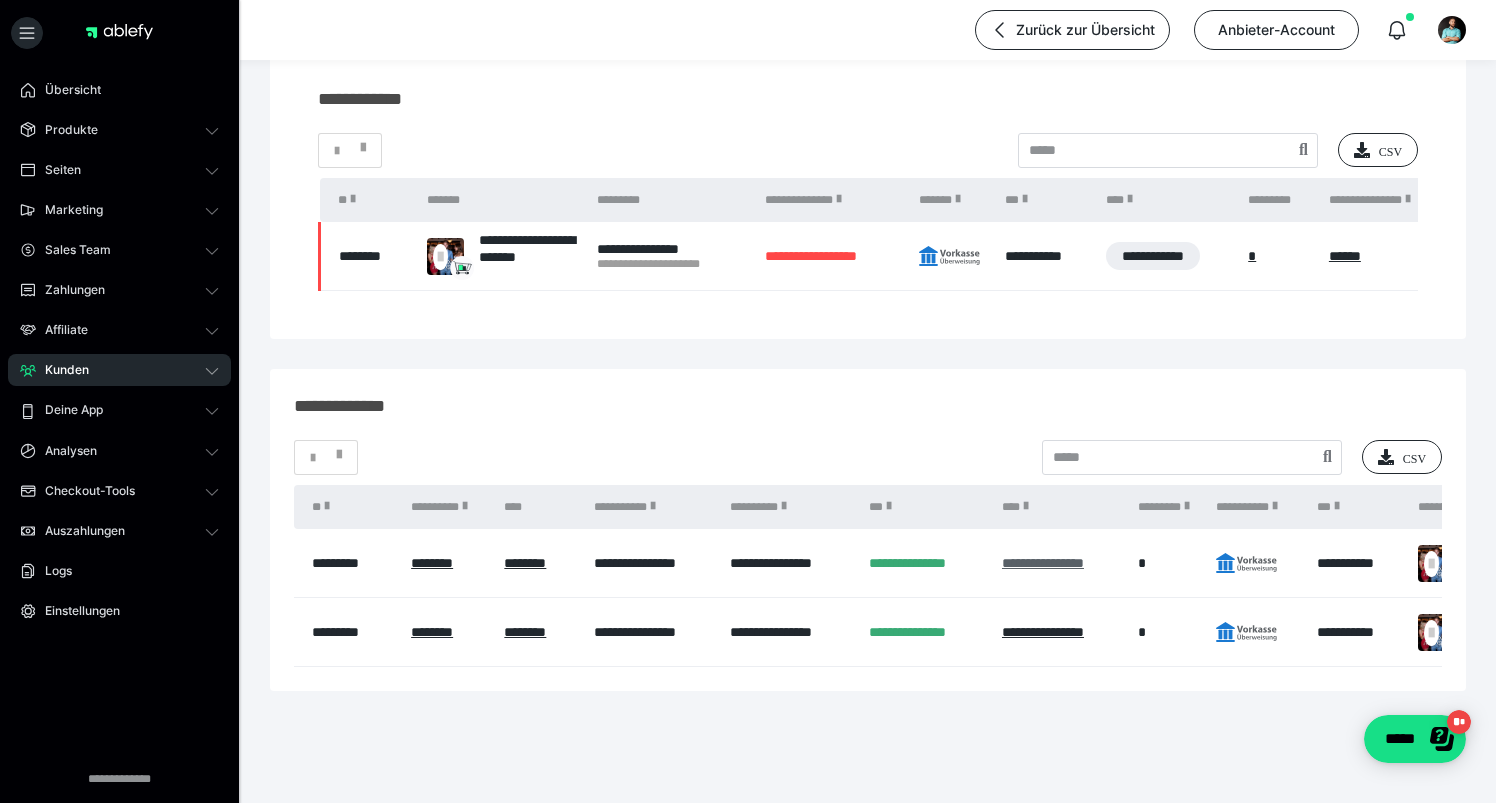 click on "**********" at bounding box center (1043, 563) 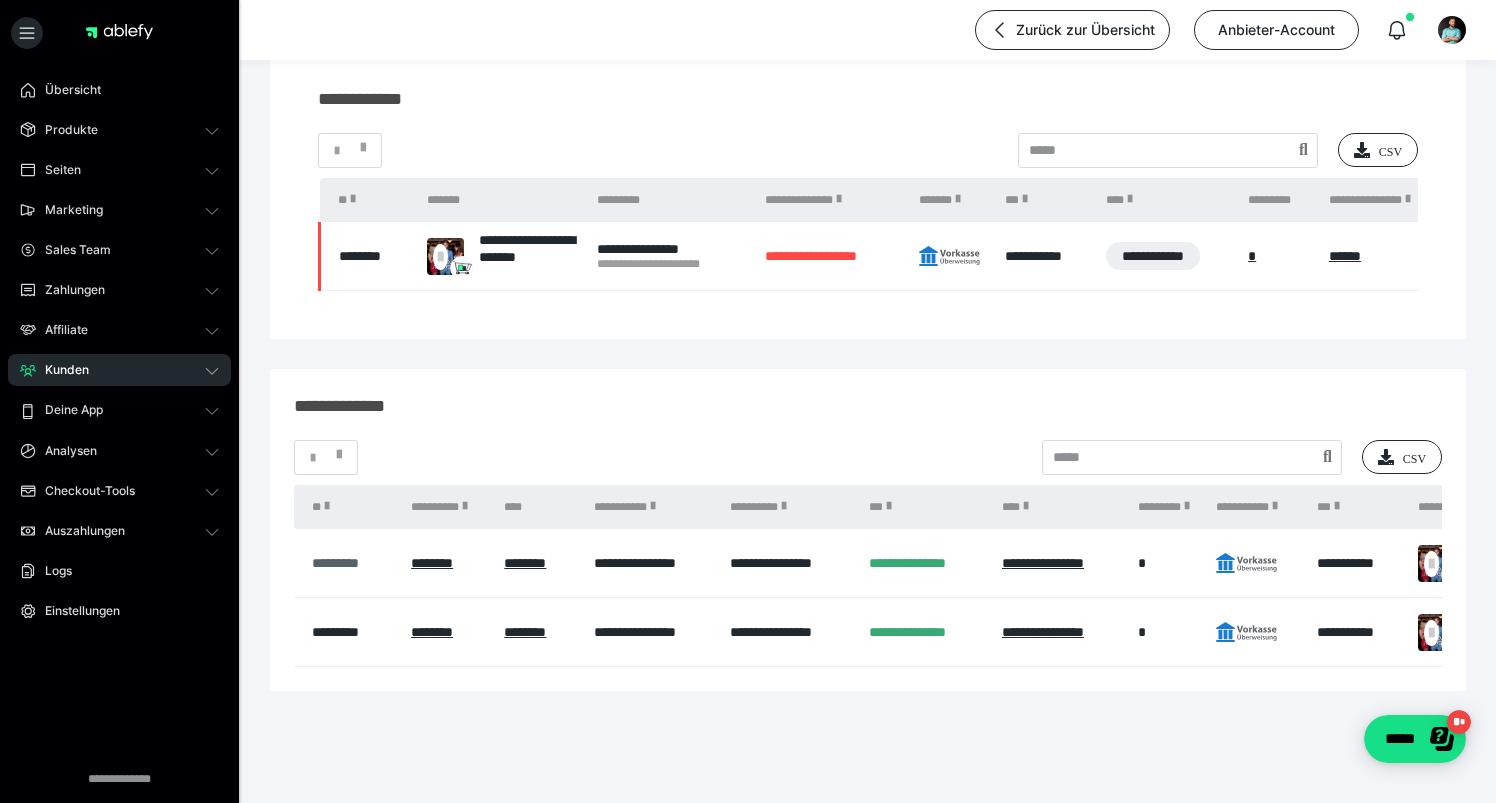 click on "*********" at bounding box center (351, 563) 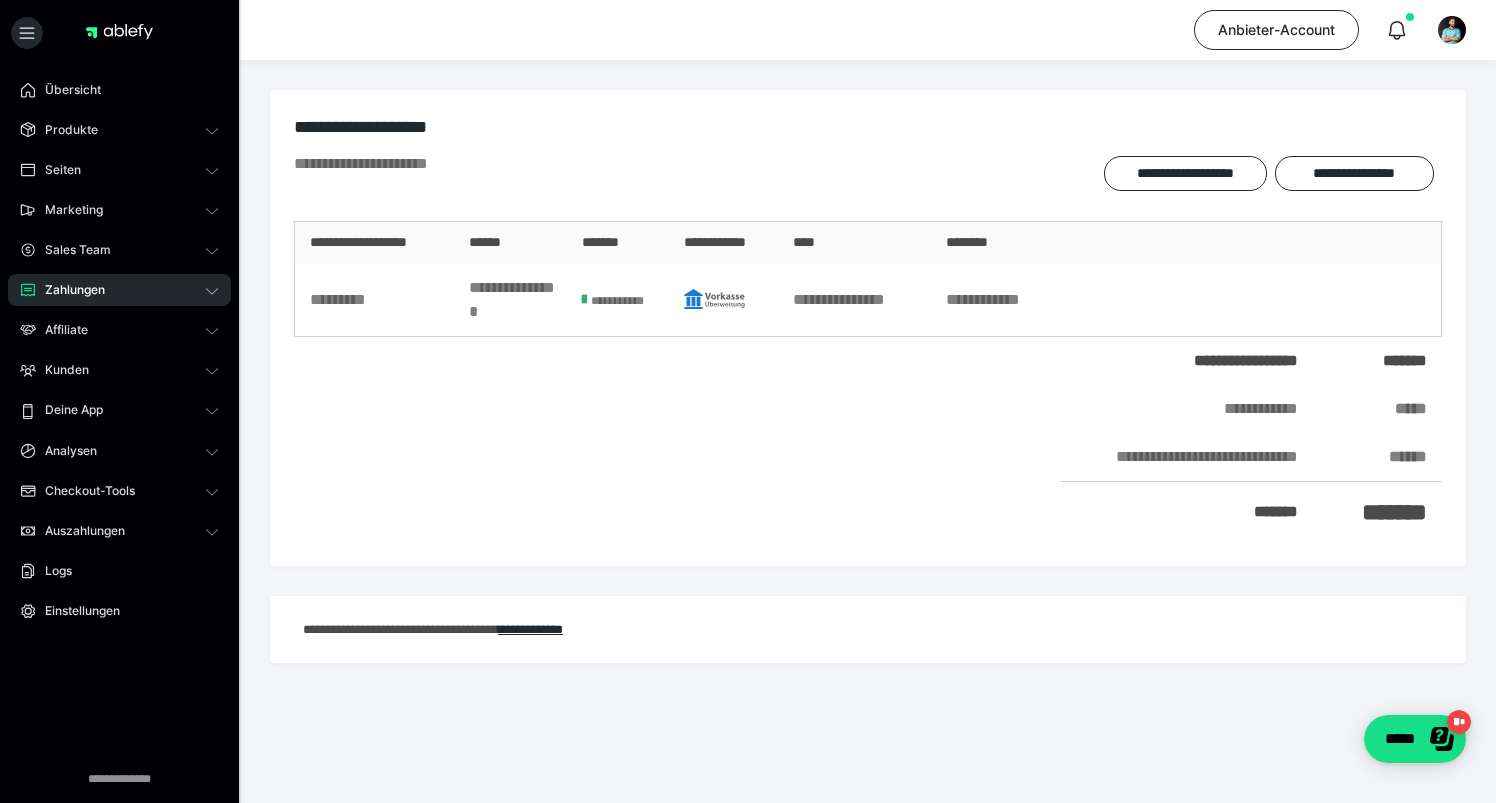 scroll, scrollTop: 0, scrollLeft: 0, axis: both 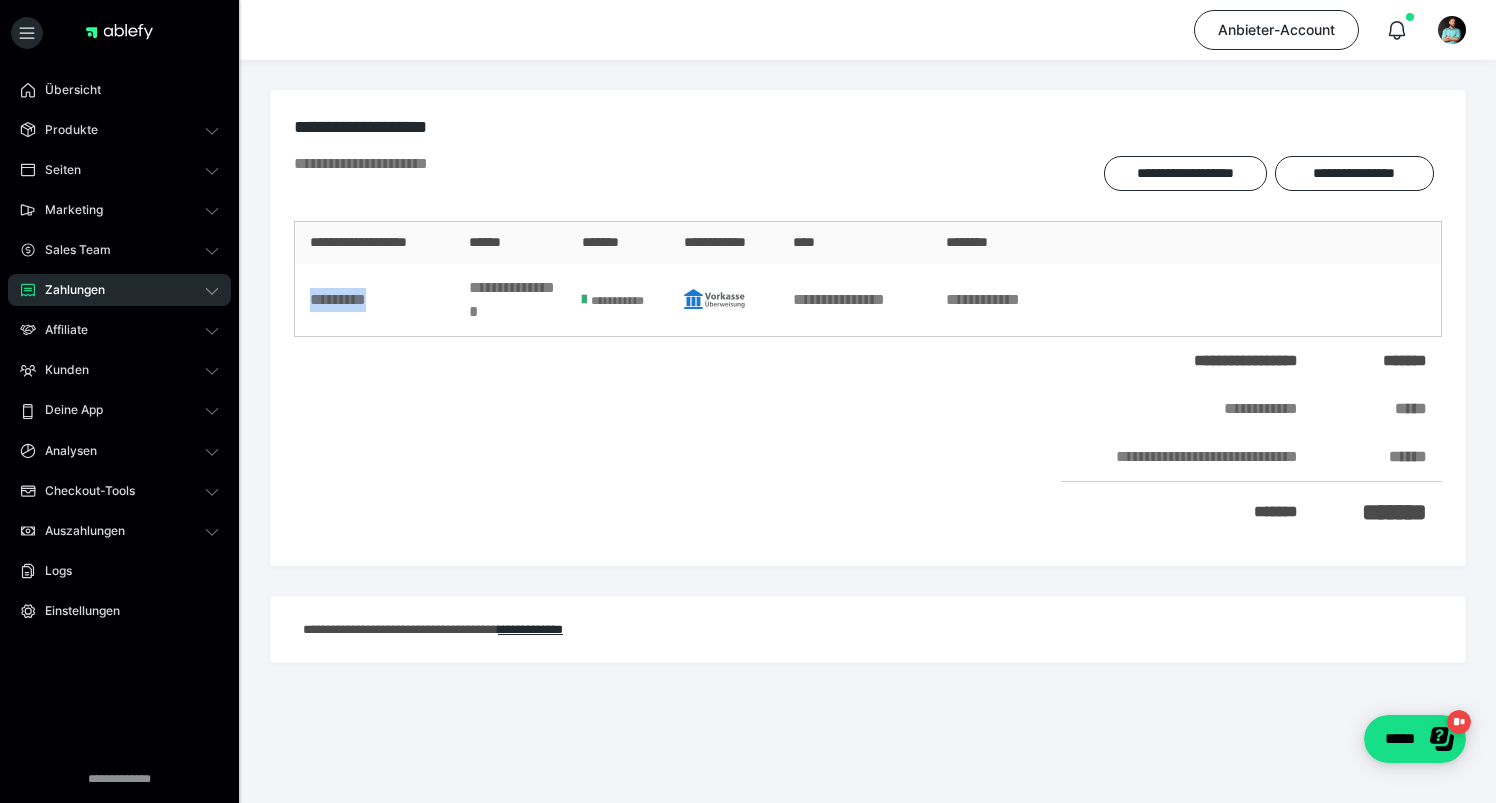 drag, startPoint x: 403, startPoint y: 302, endPoint x: 309, endPoint y: 305, distance: 94.04786 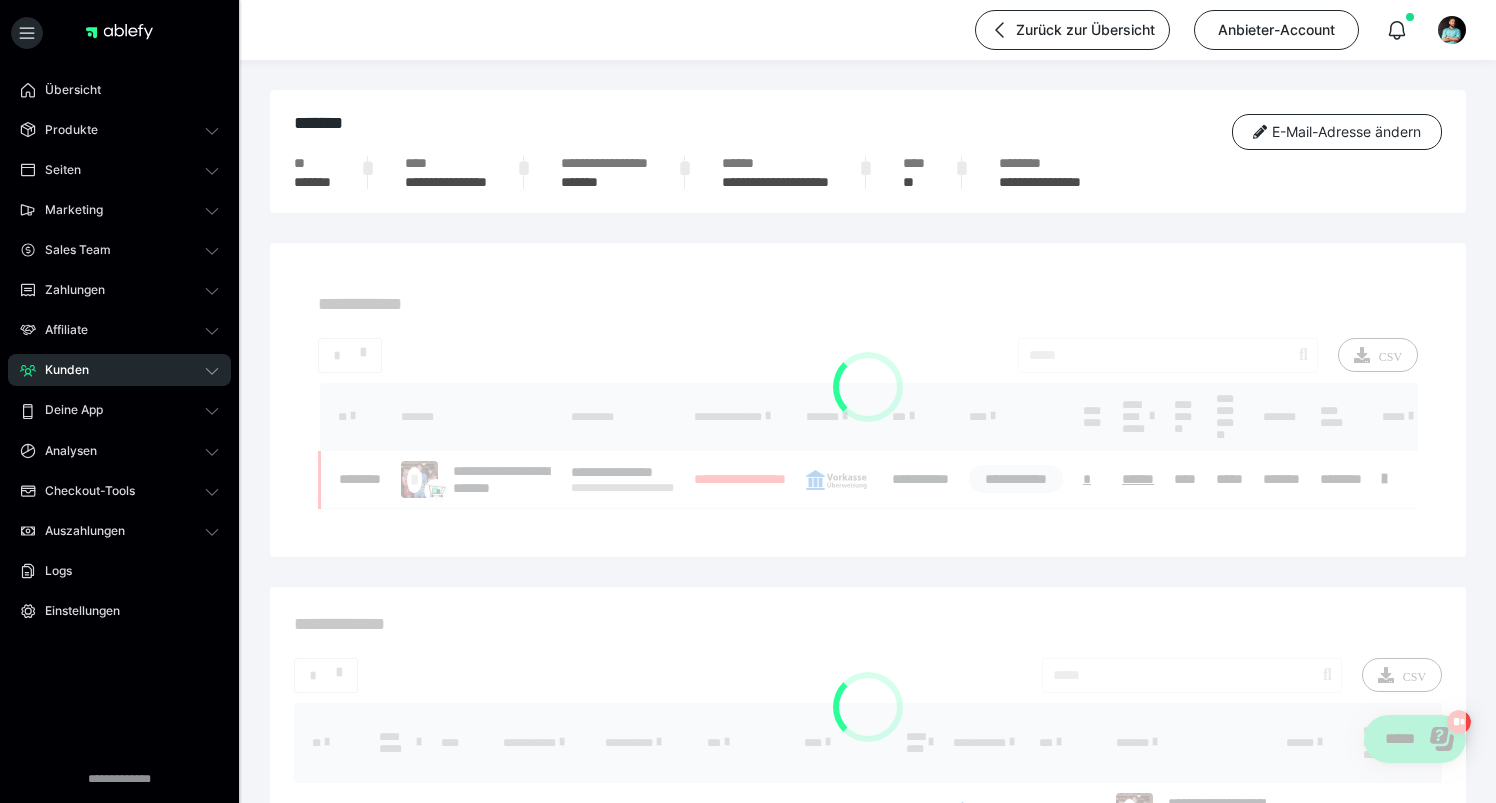 scroll, scrollTop: 205, scrollLeft: 0, axis: vertical 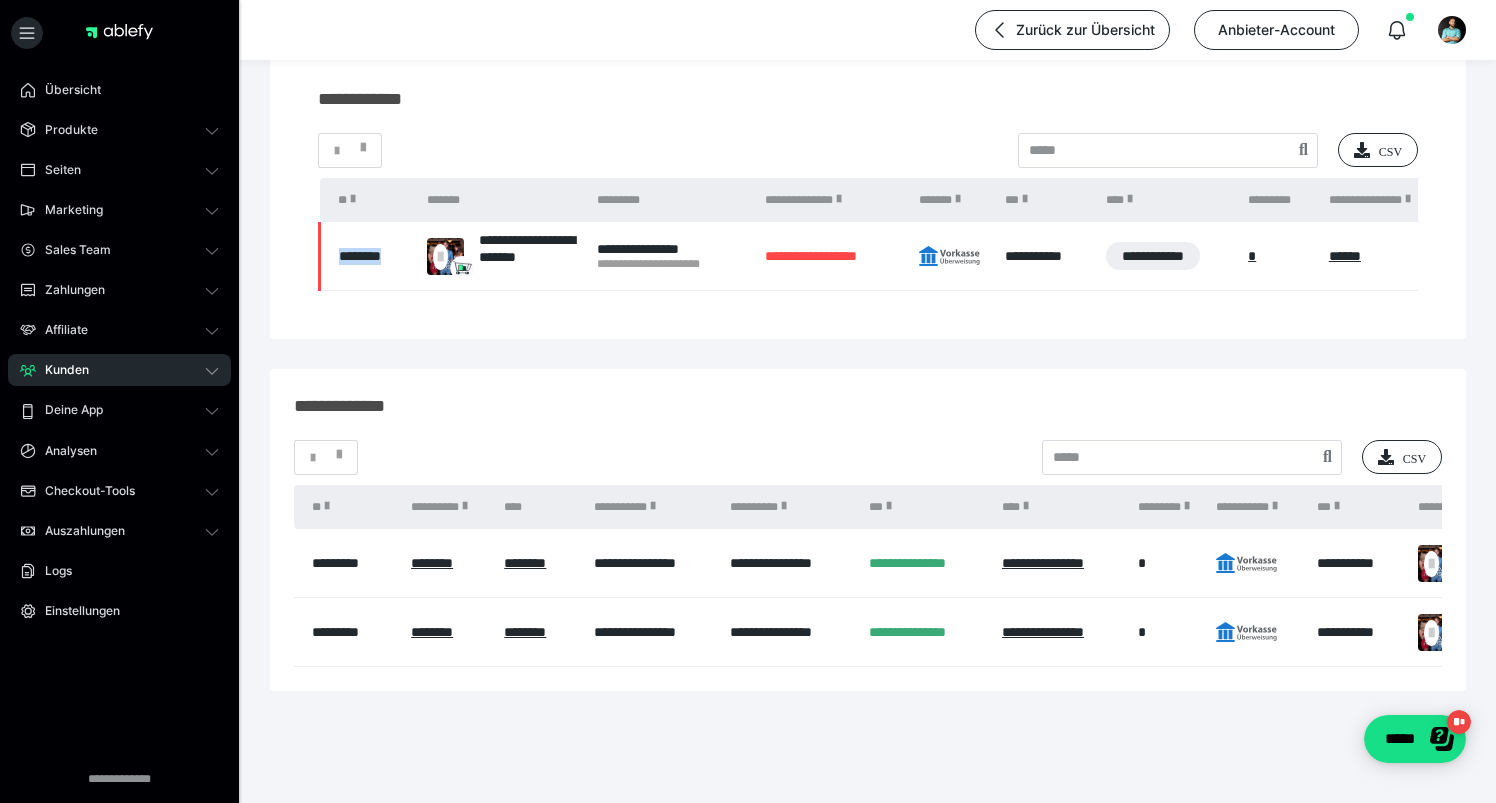 drag, startPoint x: 409, startPoint y: 255, endPoint x: 335, endPoint y: 254, distance: 74.00676 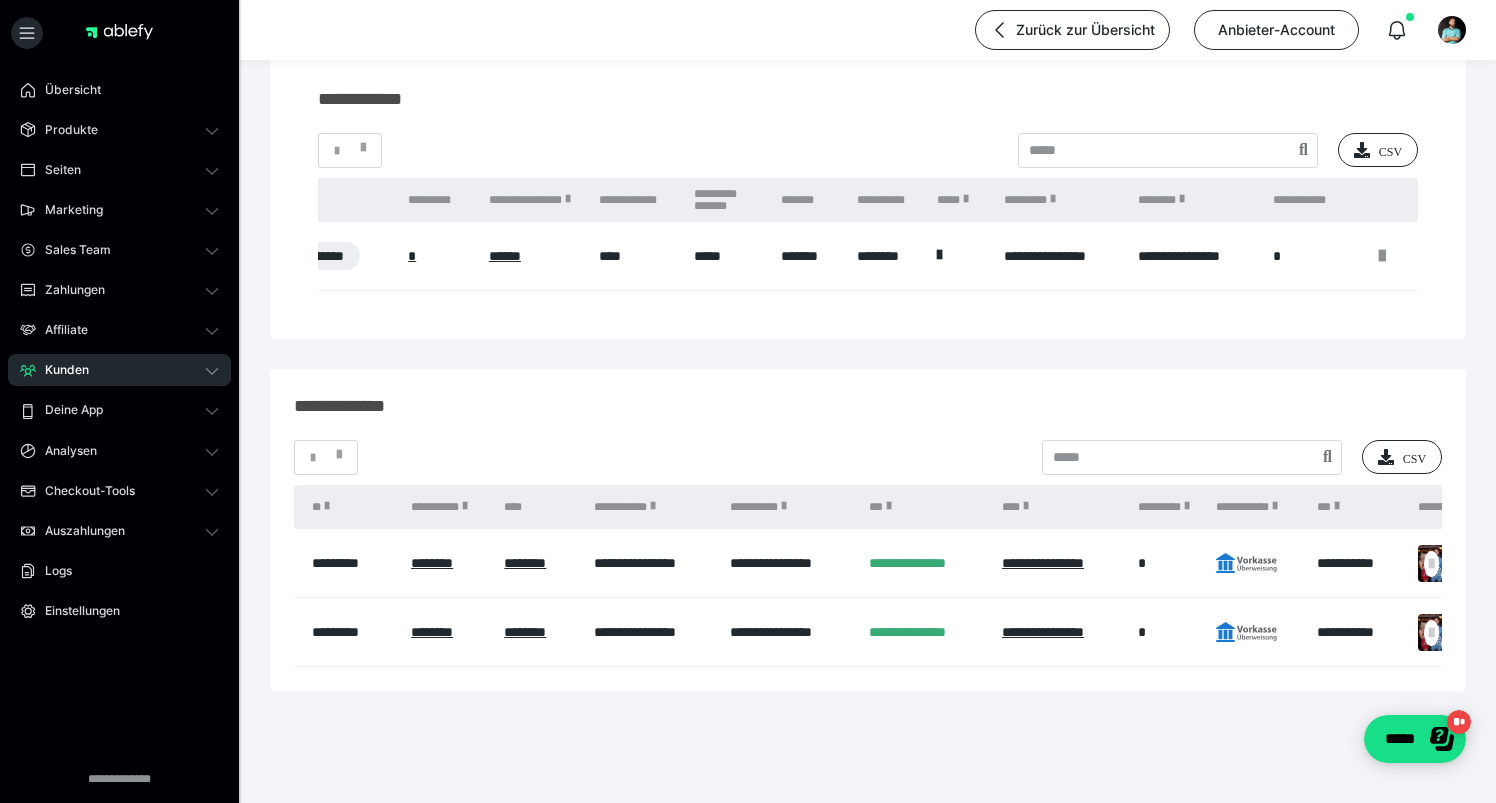 scroll, scrollTop: 0, scrollLeft: 840, axis: horizontal 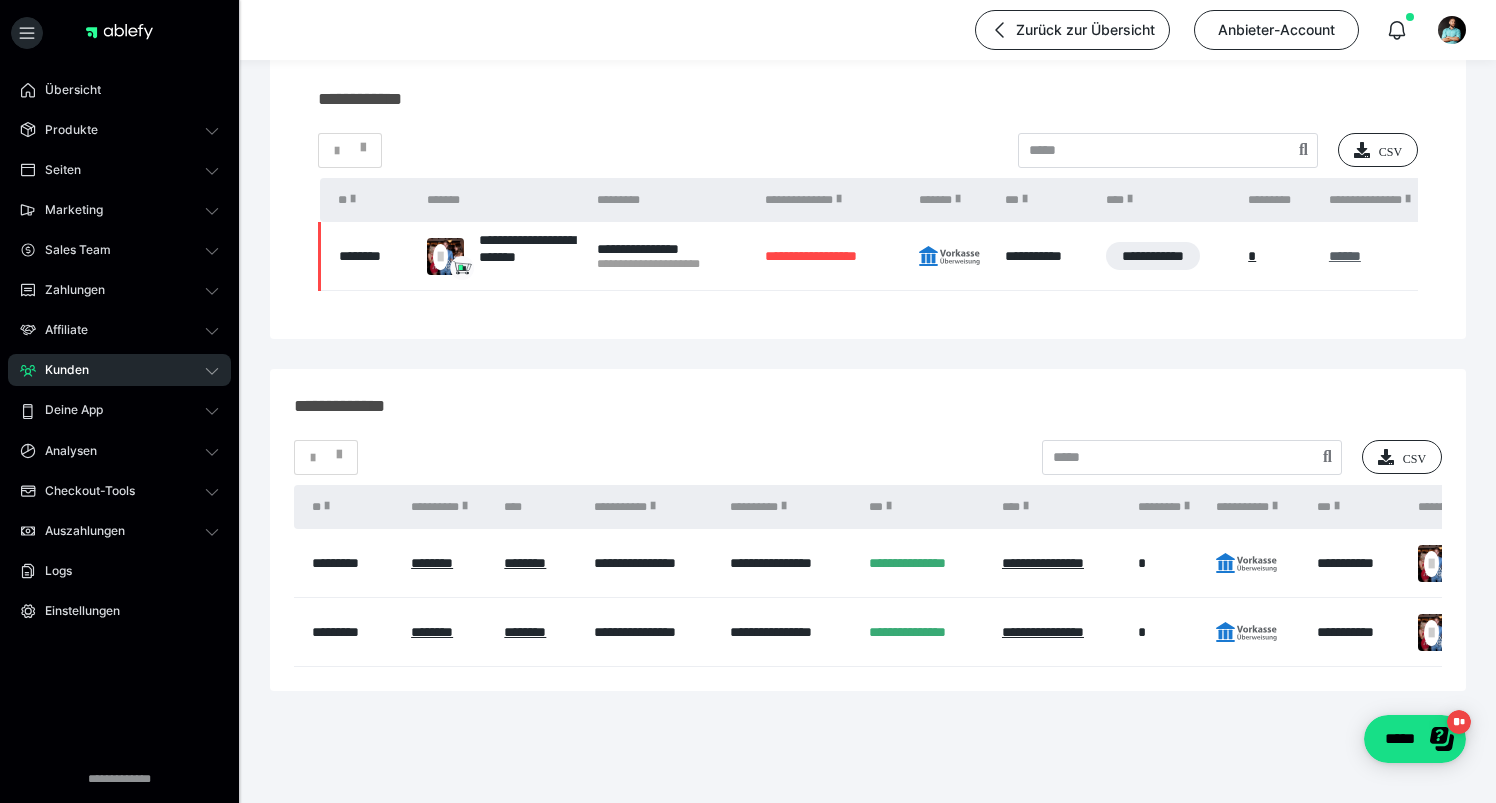 click on "******" at bounding box center (1345, 256) 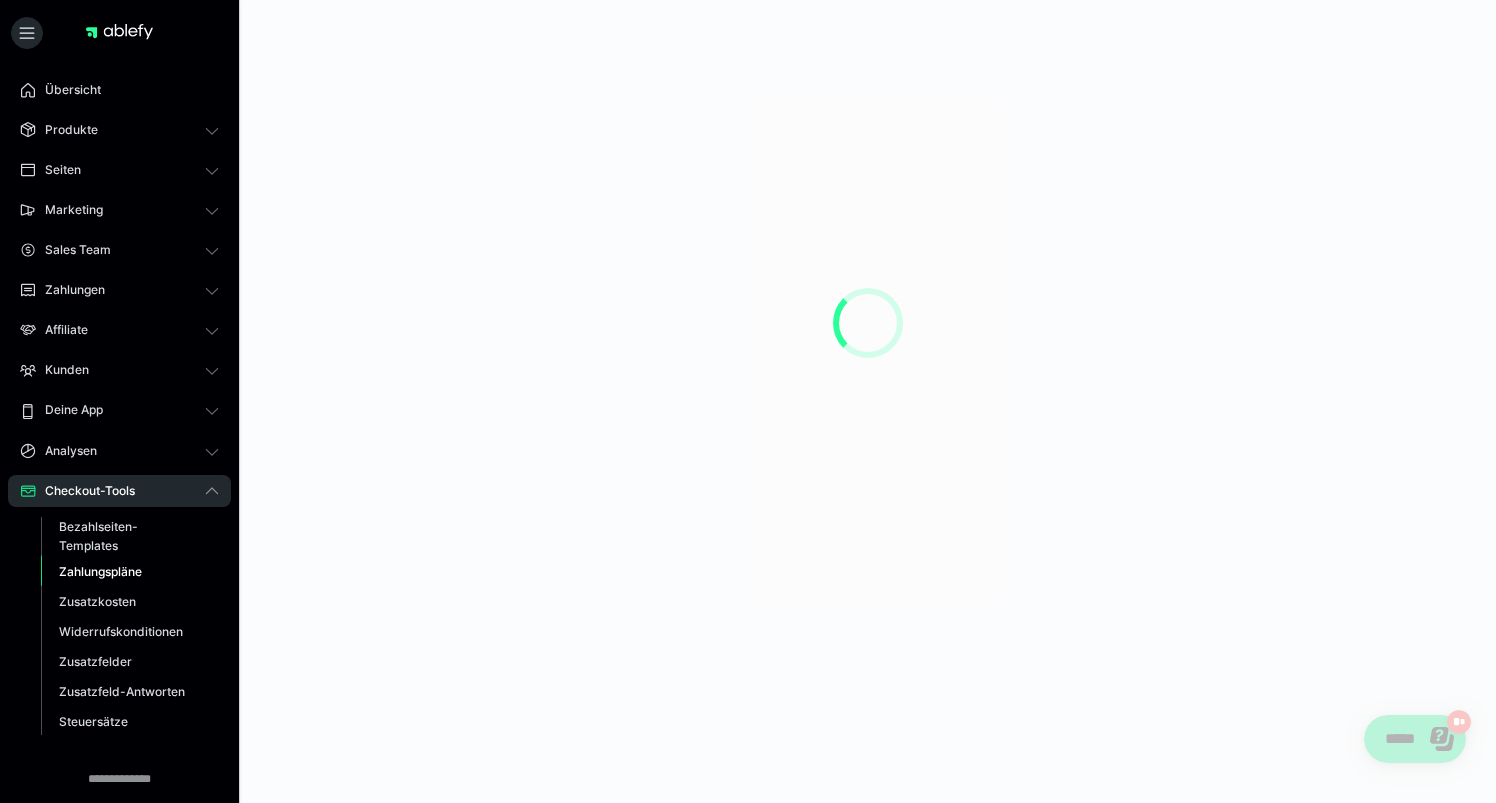 scroll, scrollTop: 0, scrollLeft: 0, axis: both 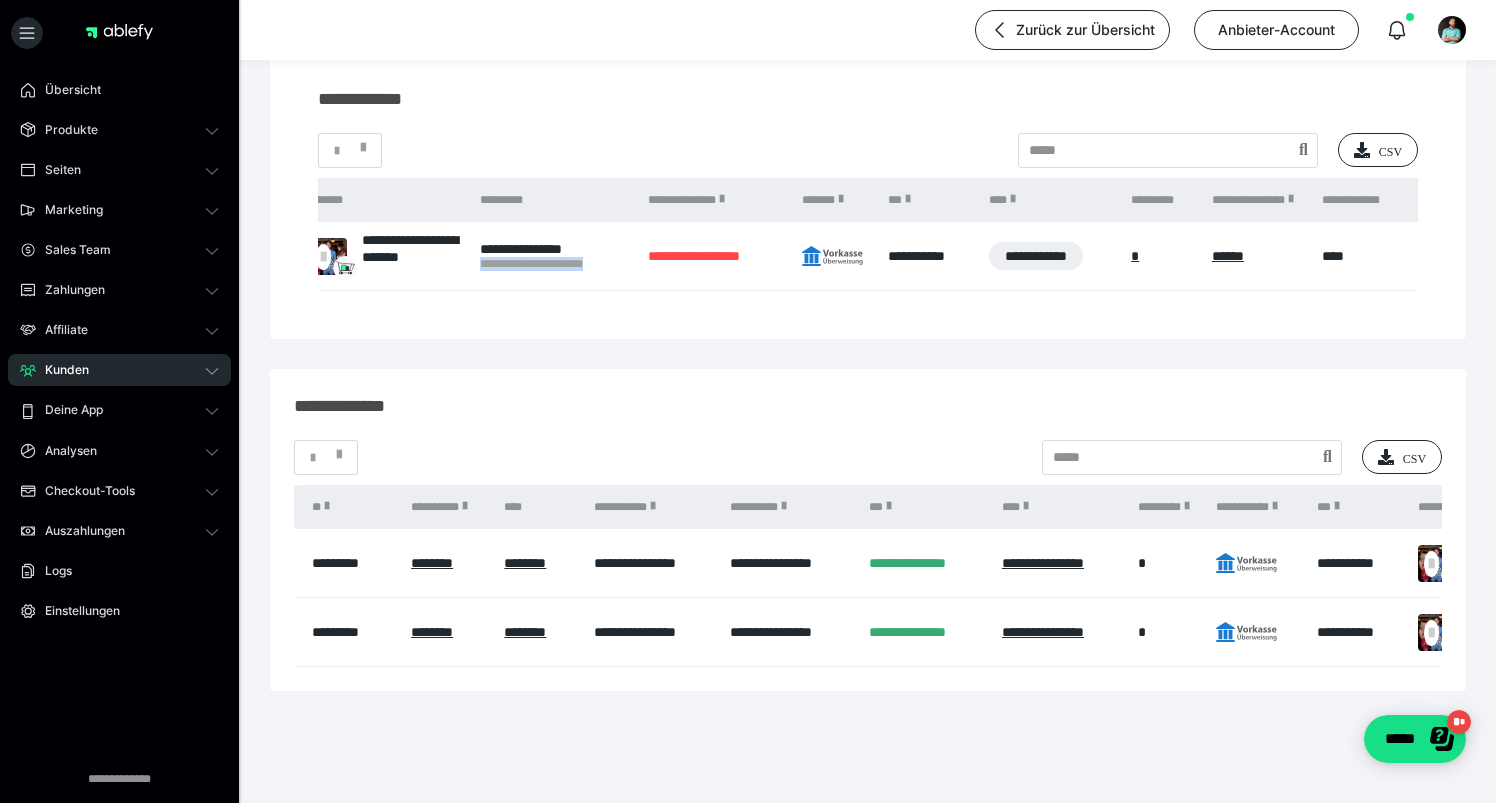 drag, startPoint x: 631, startPoint y: 259, endPoint x: 480, endPoint y: 263, distance: 151.05296 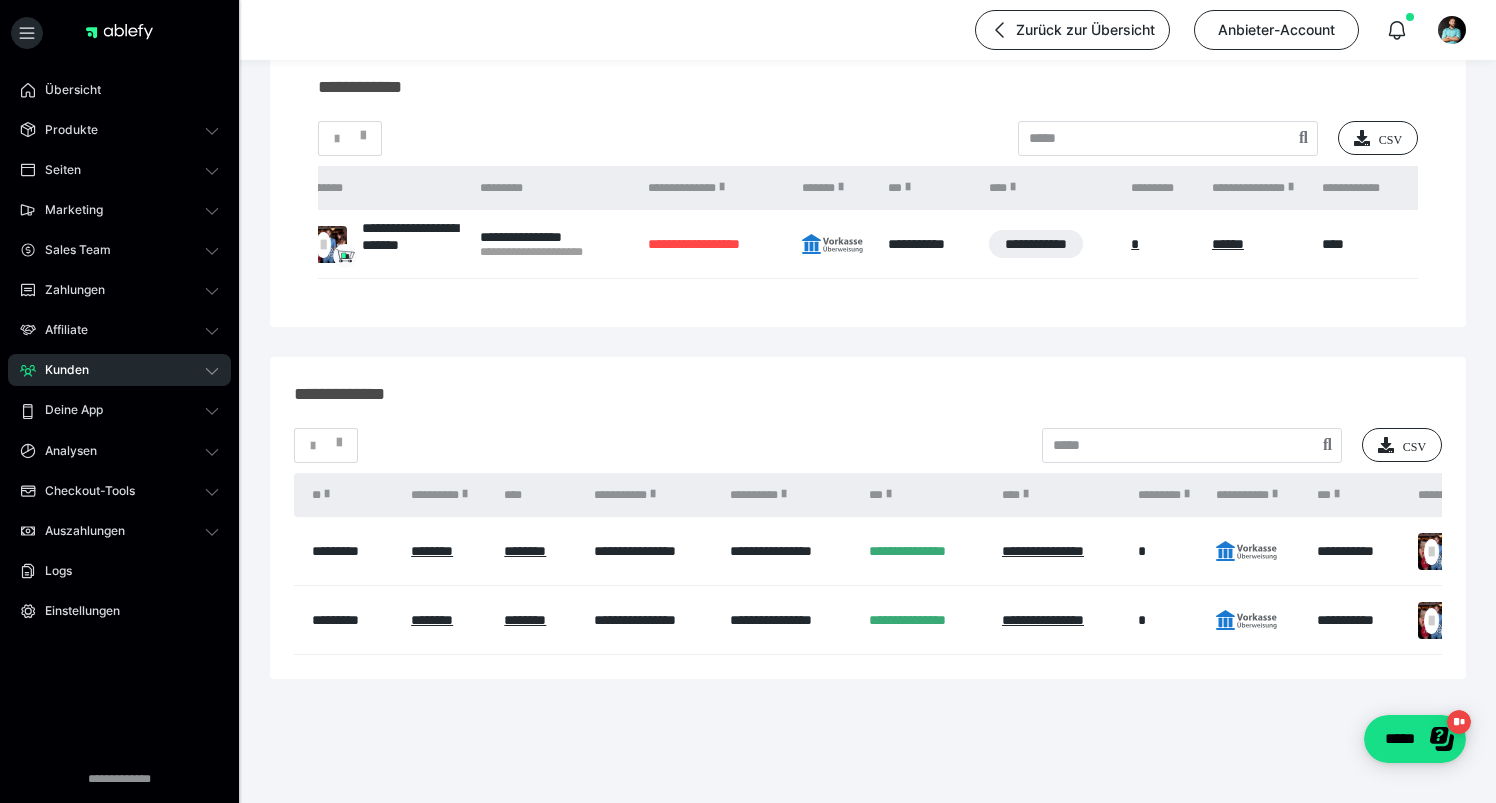 scroll, scrollTop: 217, scrollLeft: 0, axis: vertical 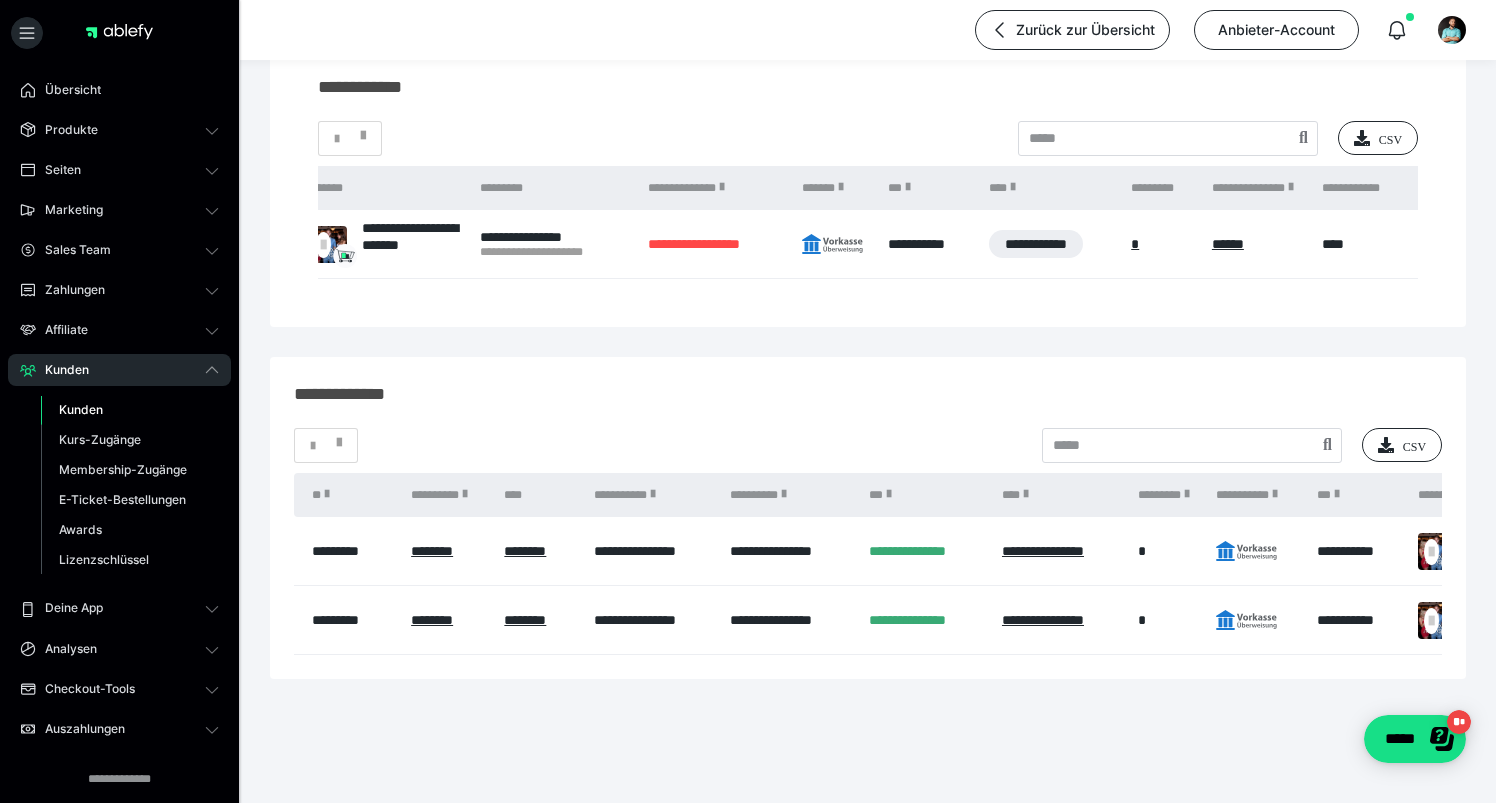 click on "Kunden" at bounding box center [130, 410] 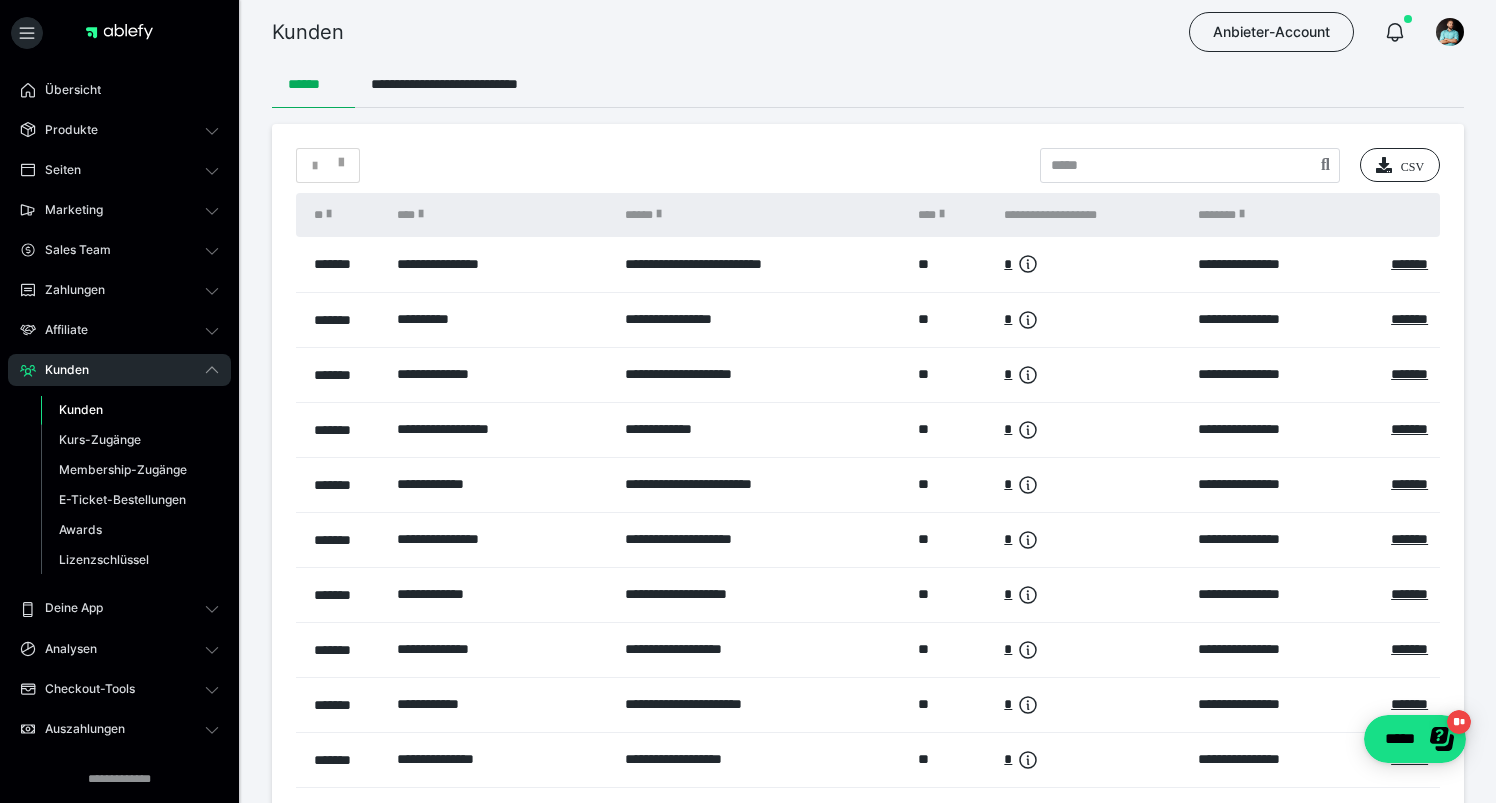 scroll, scrollTop: 0, scrollLeft: 0, axis: both 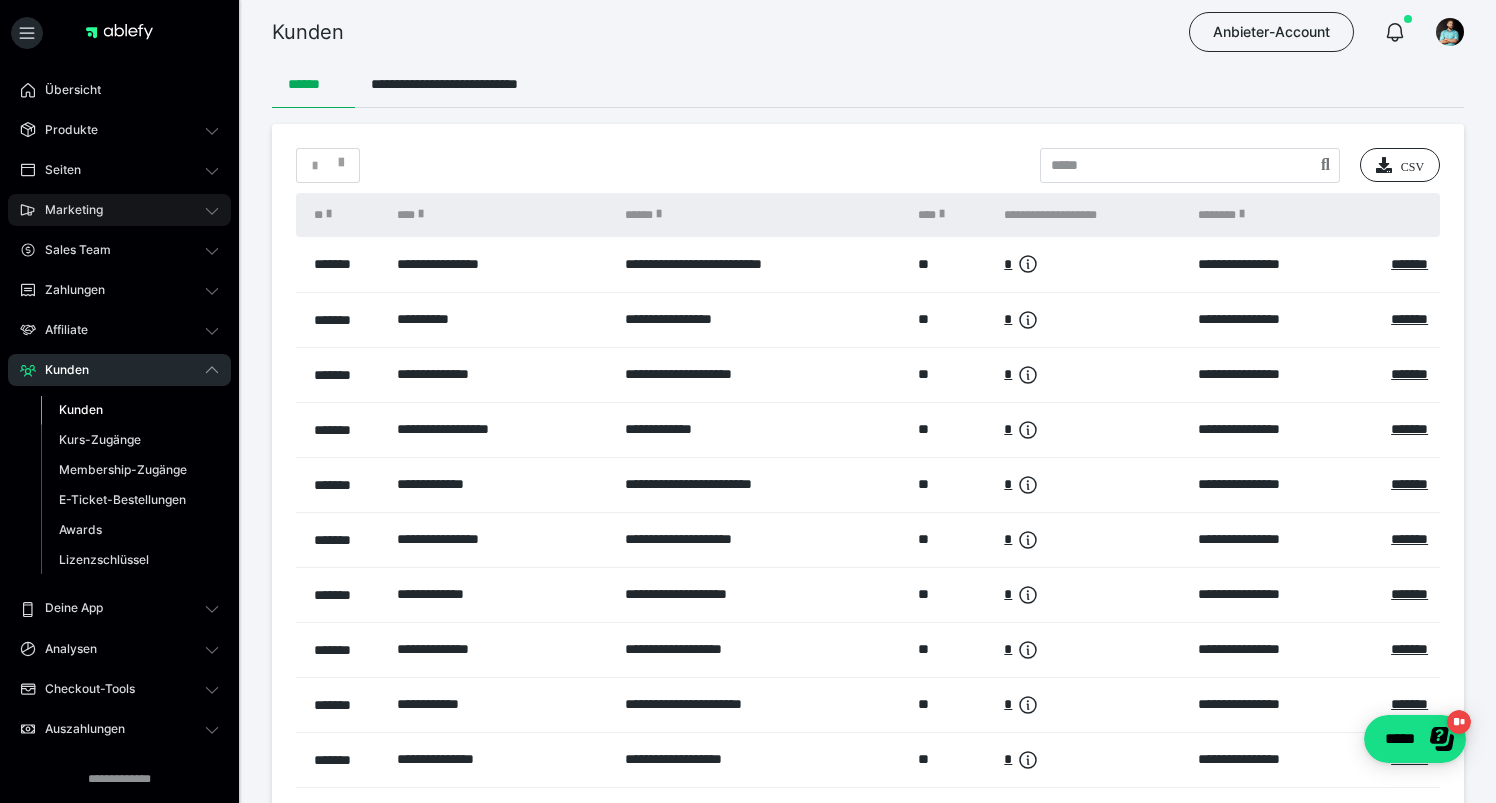 click on "Marketing" at bounding box center (119, 210) 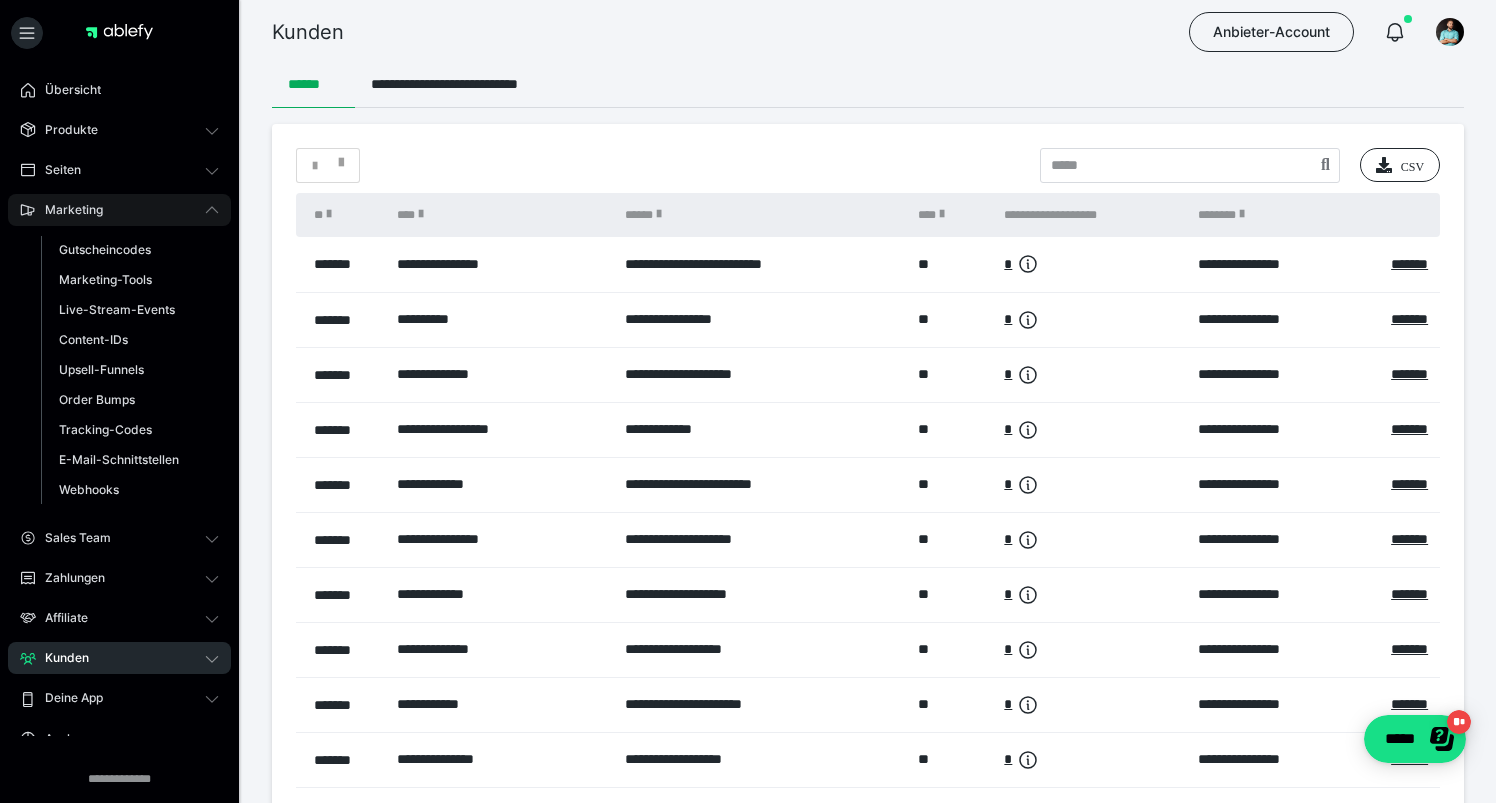click on "Marketing" at bounding box center (119, 210) 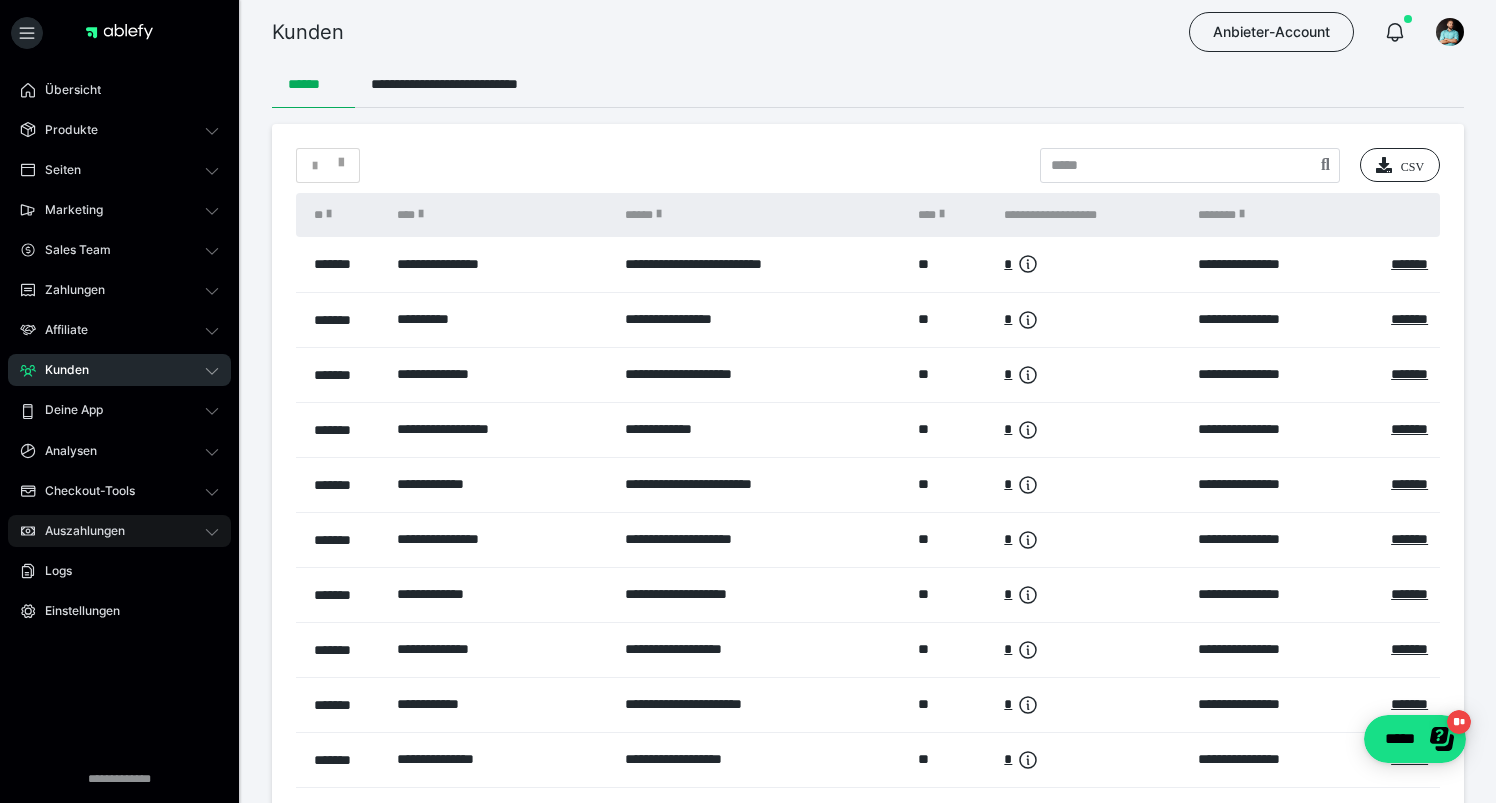 click on "Auszahlungen" at bounding box center (78, 531) 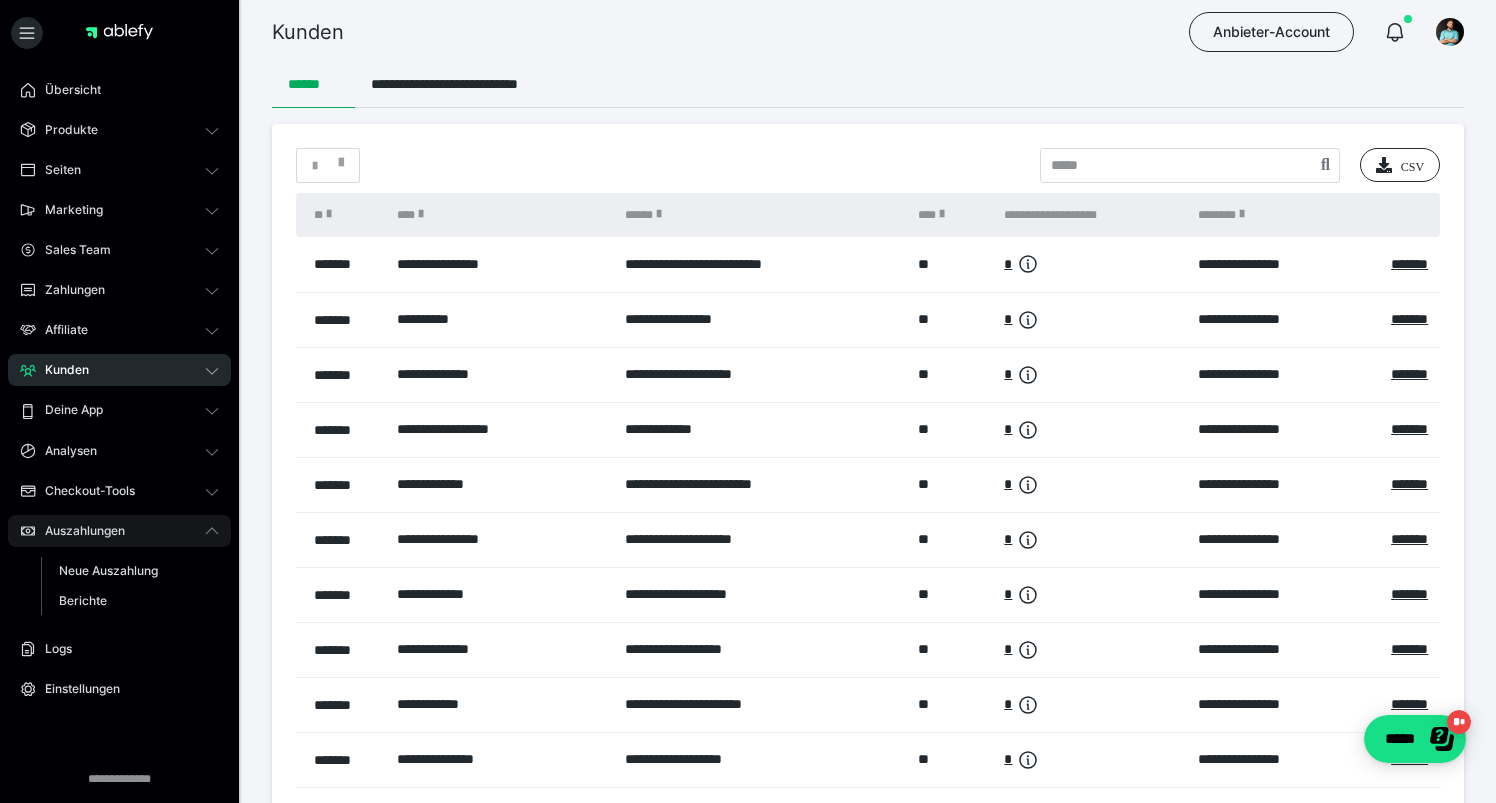 click on "Auszahlungen" at bounding box center (119, 531) 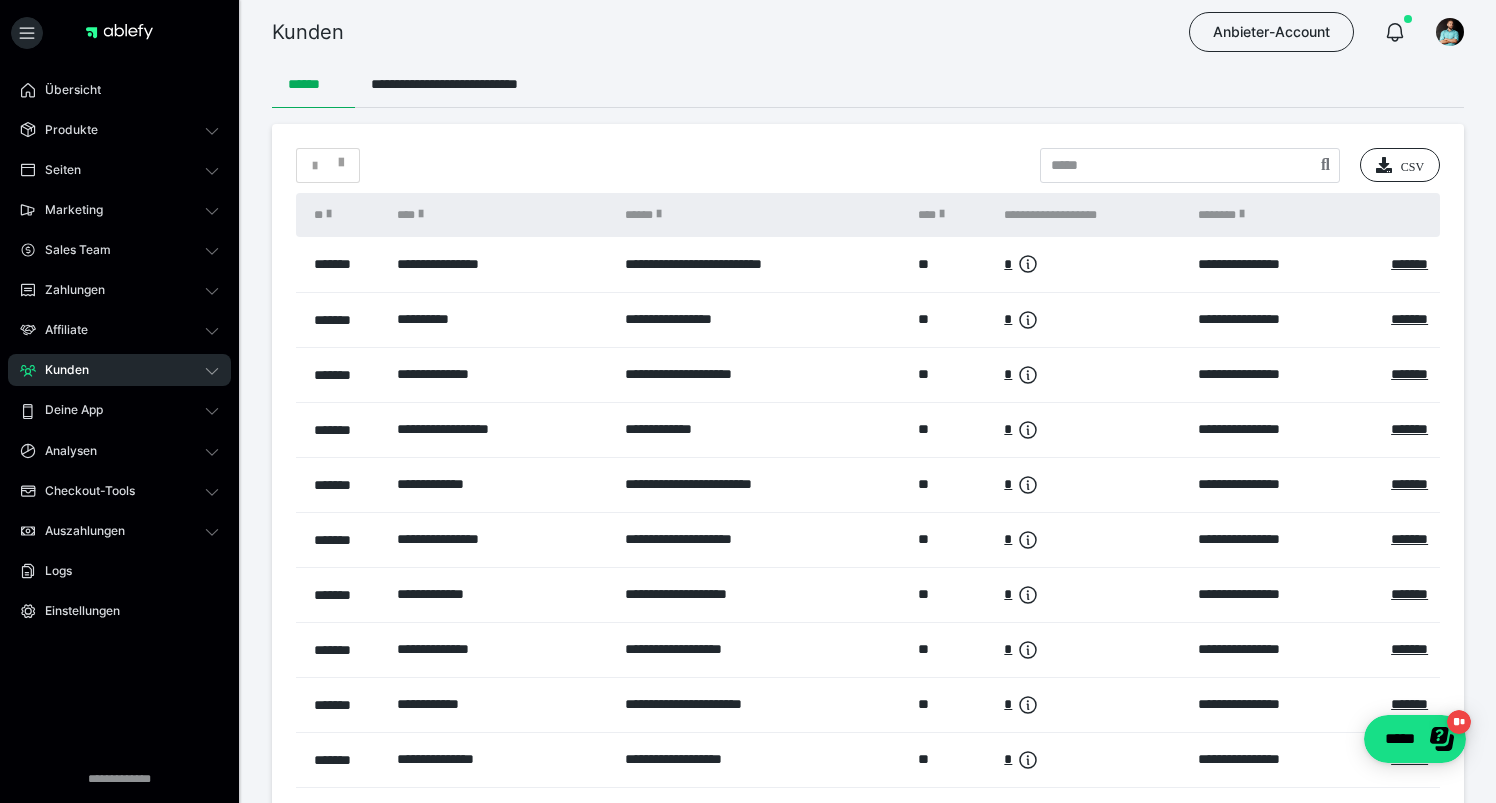 click on "Kunden" at bounding box center (119, 370) 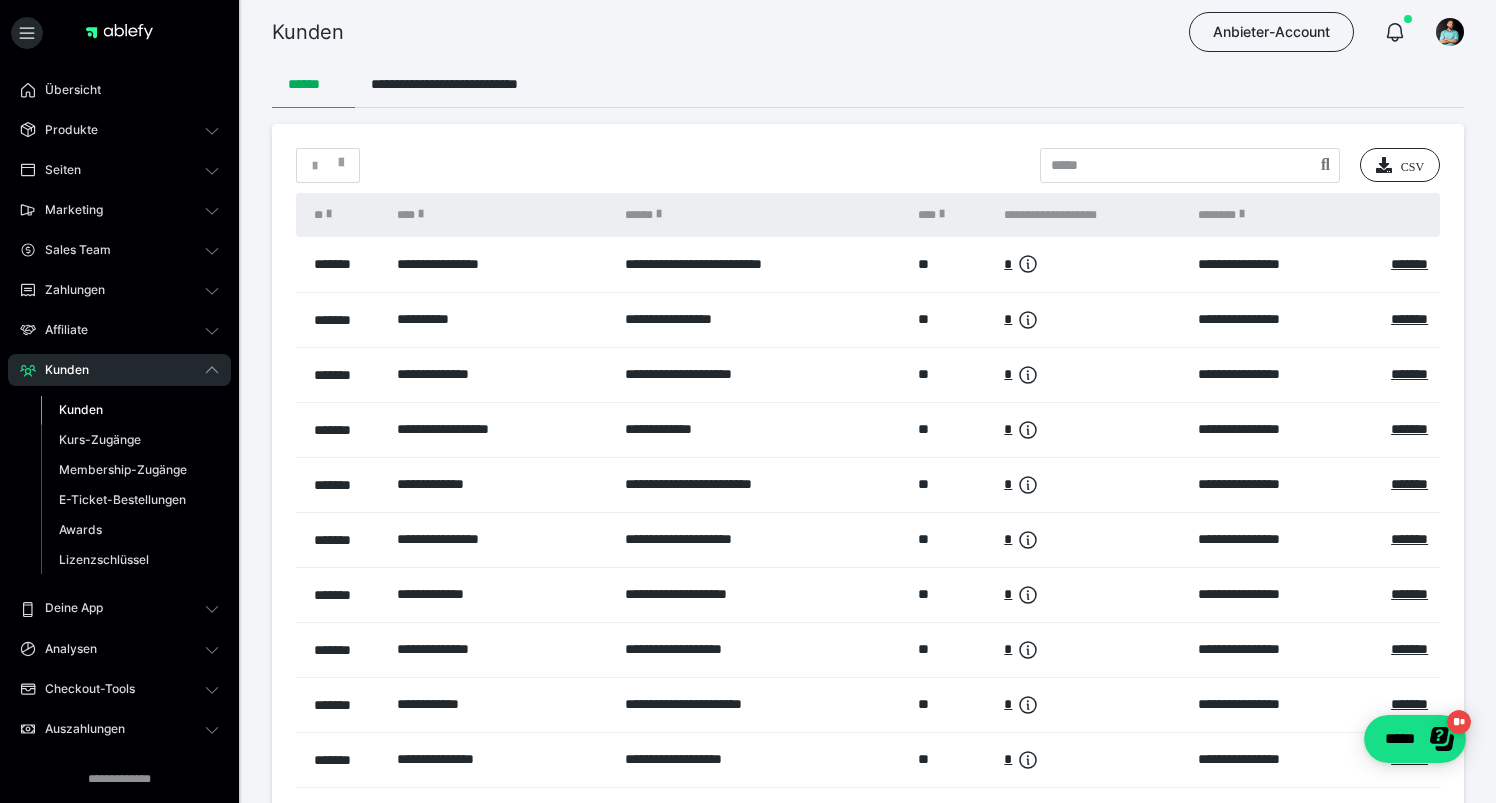 click on "Kunden" at bounding box center [119, 370] 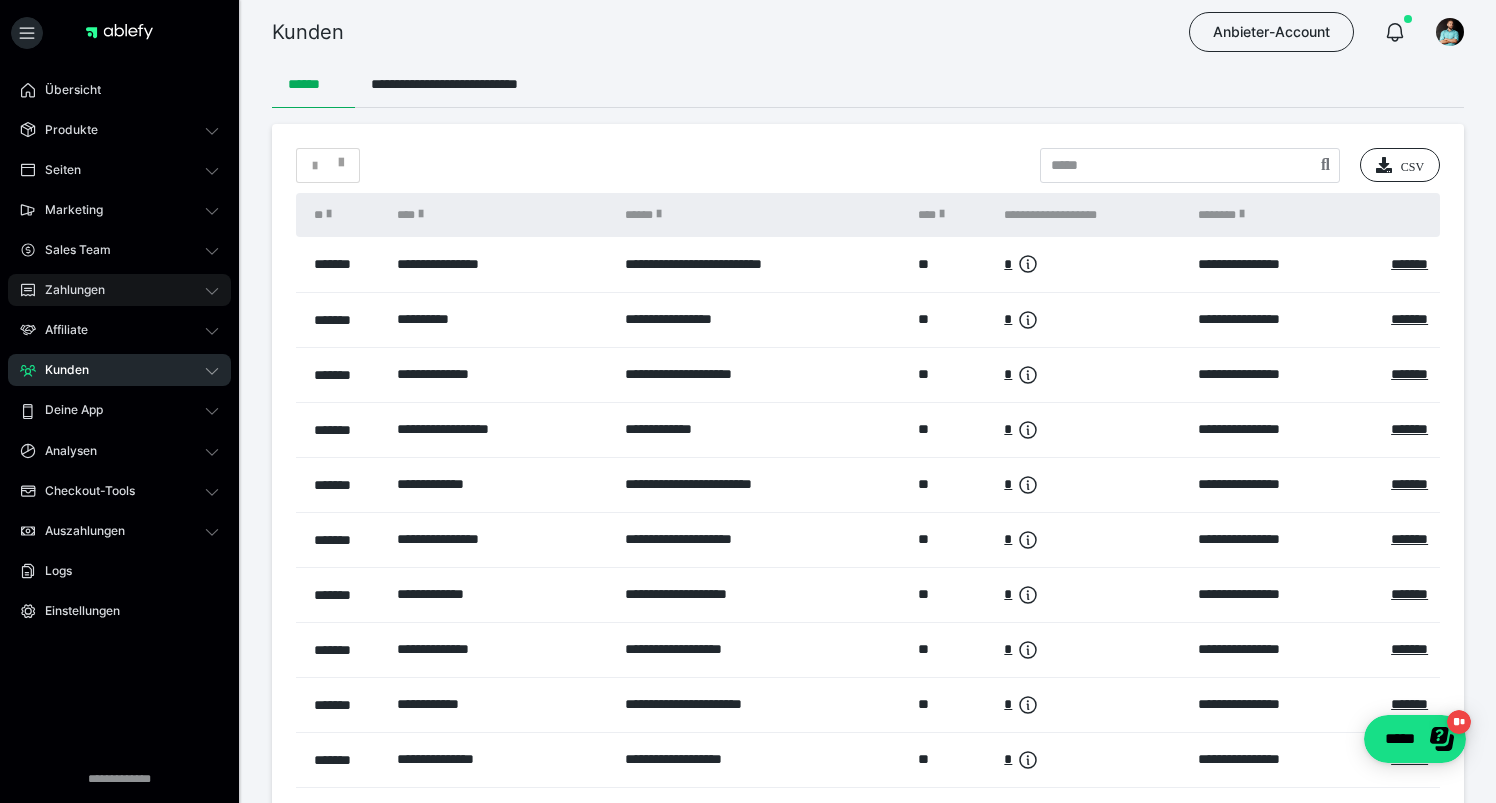 click on "Zahlungen" at bounding box center (68, 290) 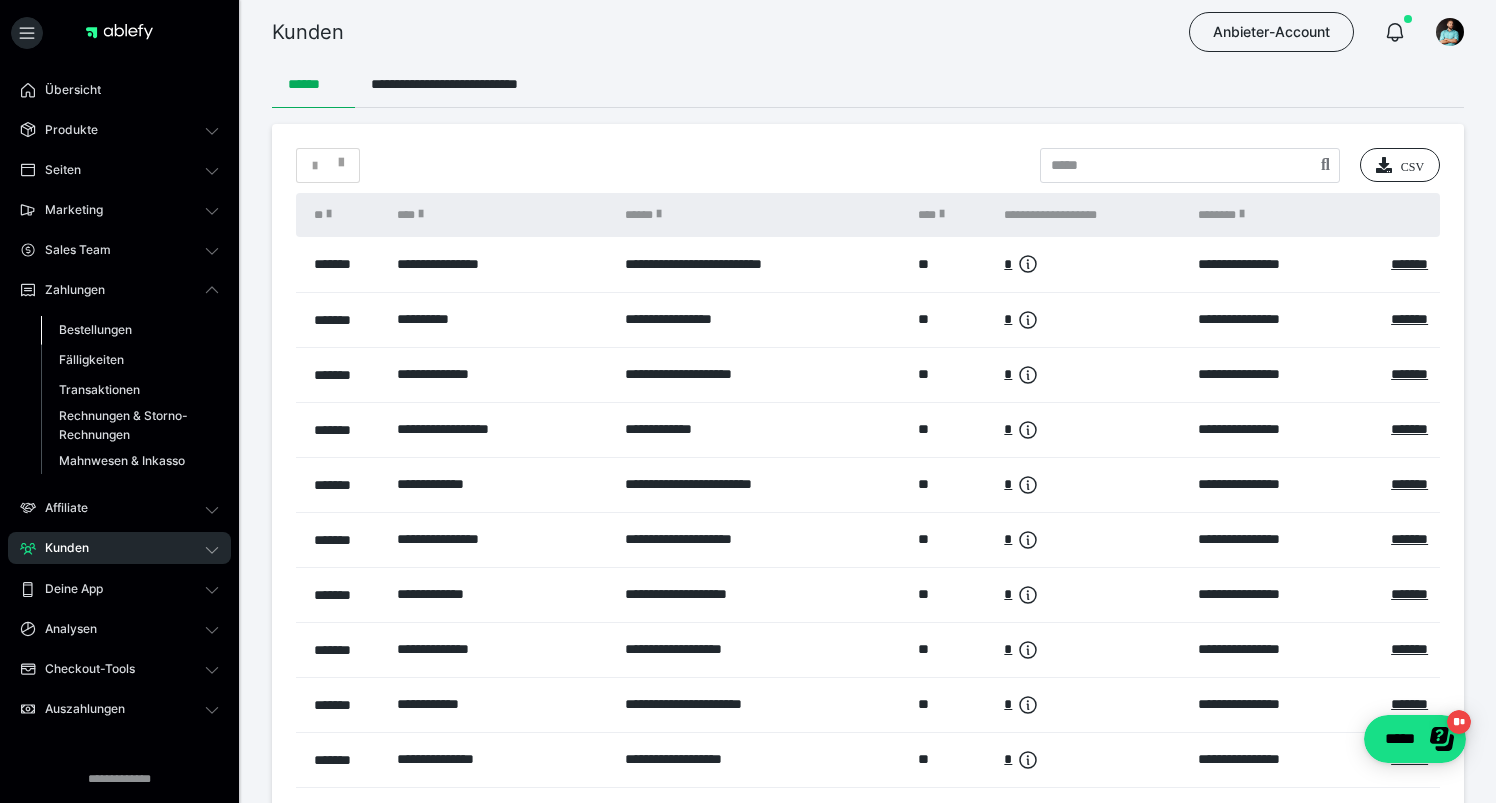 click on "Bestellungen" at bounding box center (95, 329) 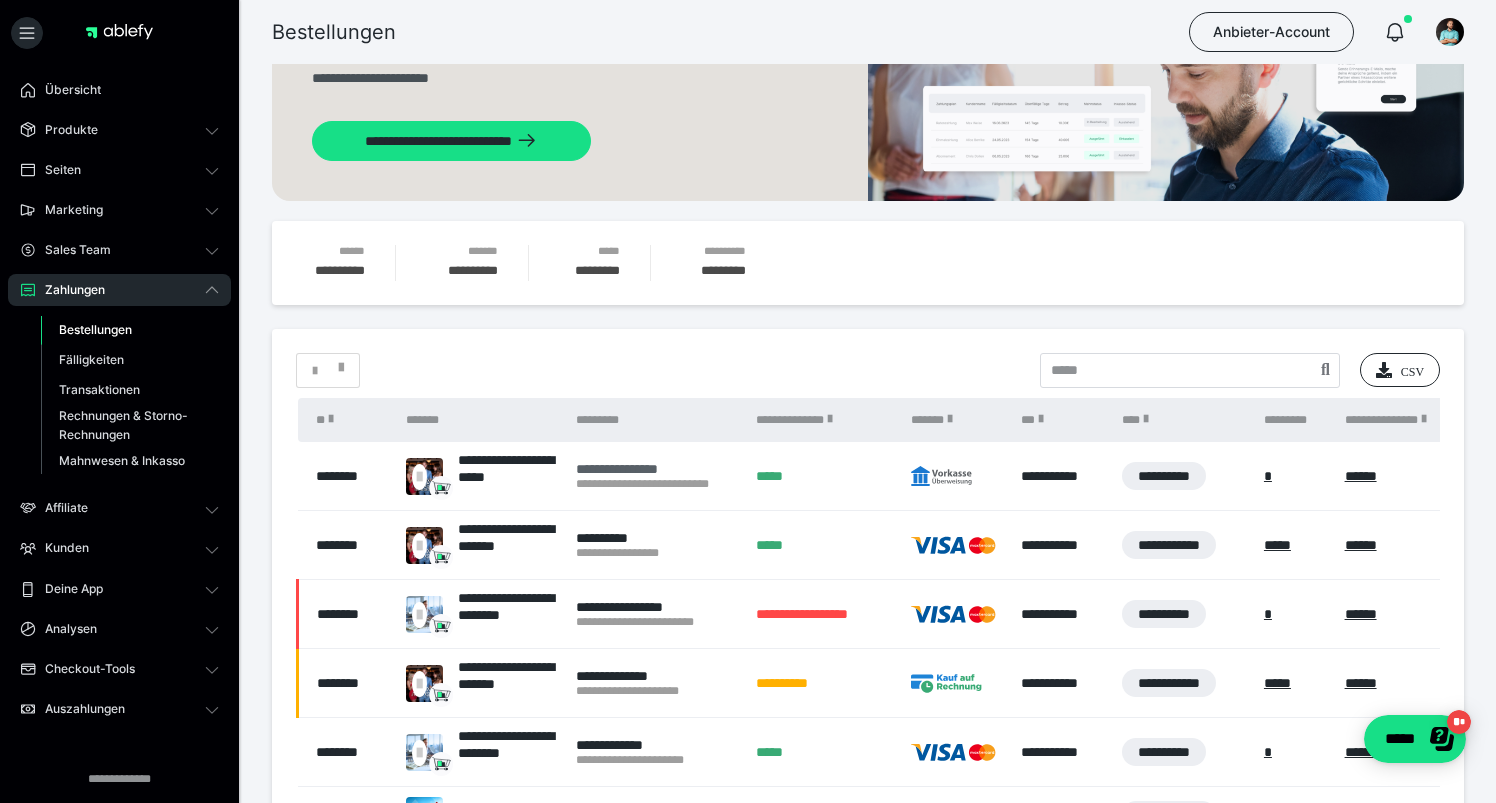 scroll, scrollTop: 127, scrollLeft: 0, axis: vertical 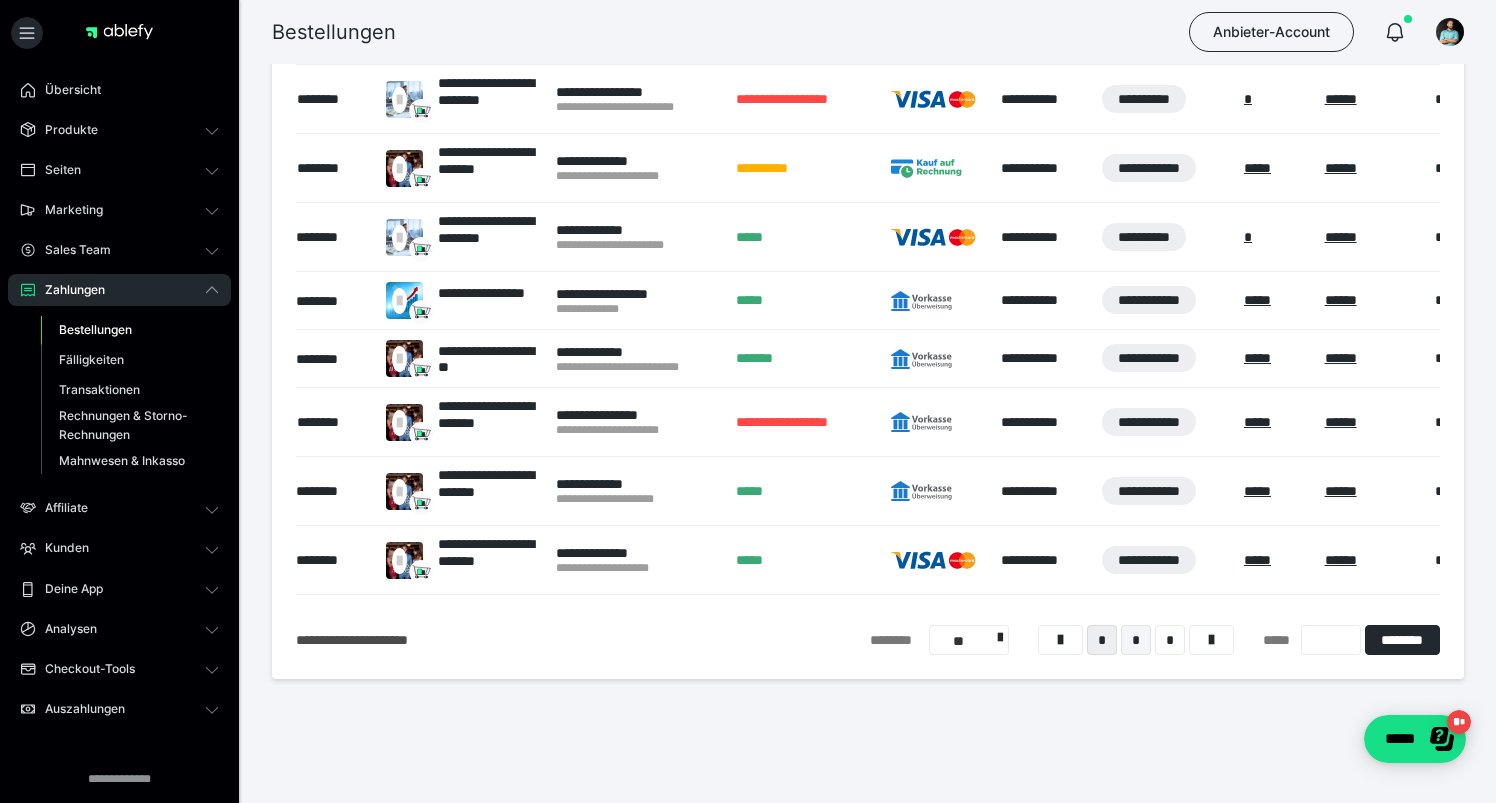 click on "*" at bounding box center [1136, 640] 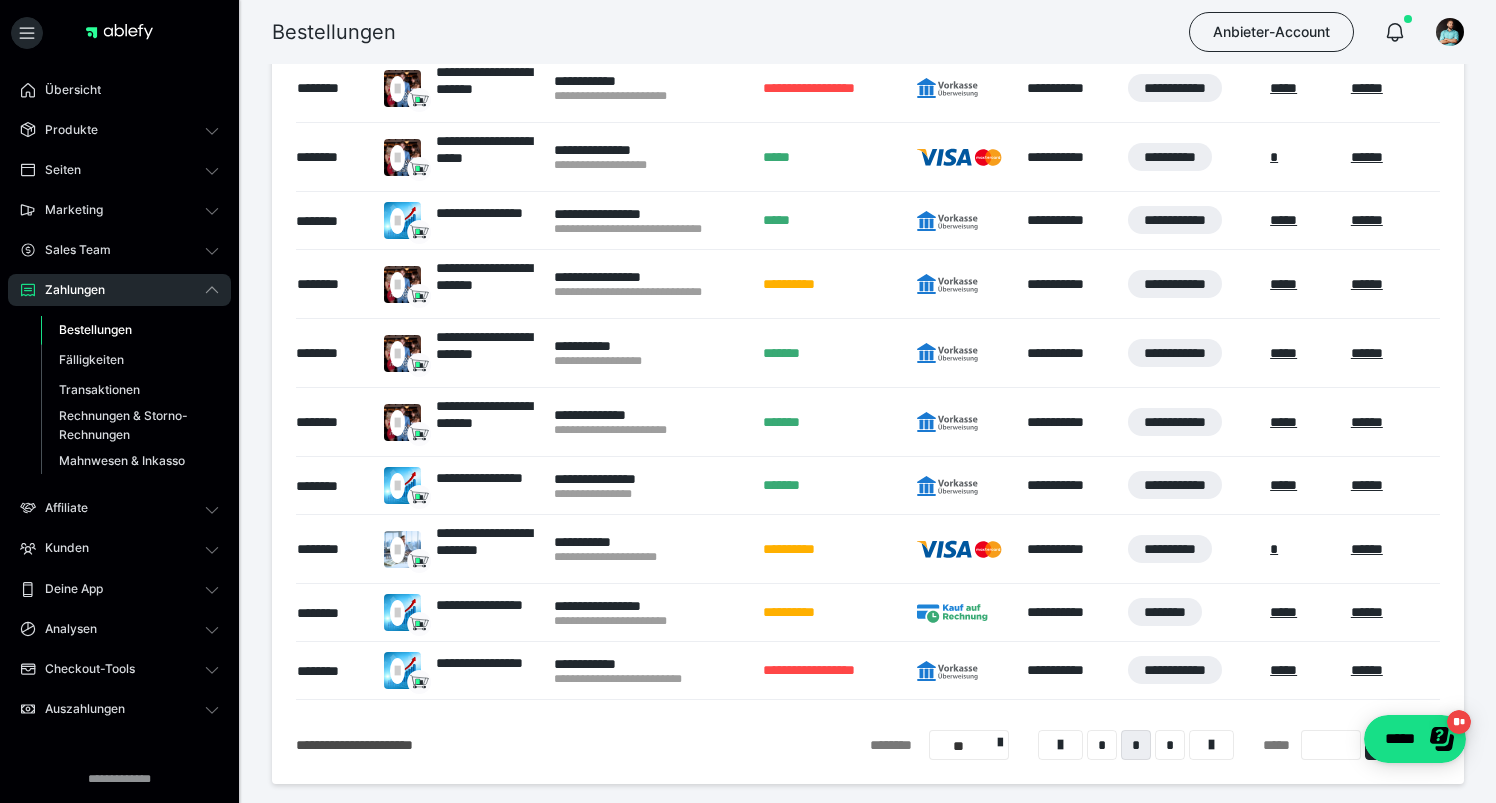 scroll, scrollTop: 593, scrollLeft: 0, axis: vertical 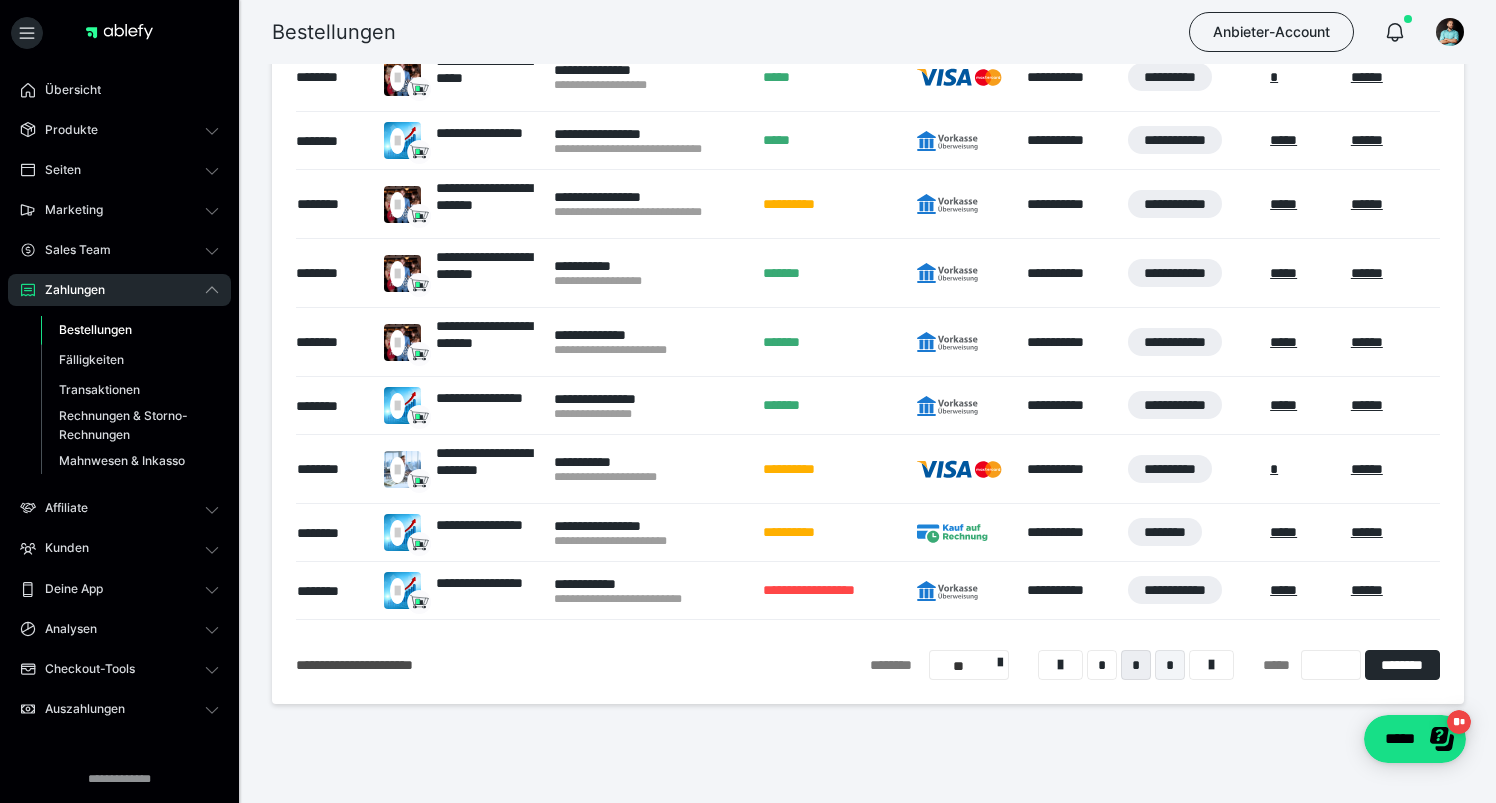 click on "*" at bounding box center [1170, 665] 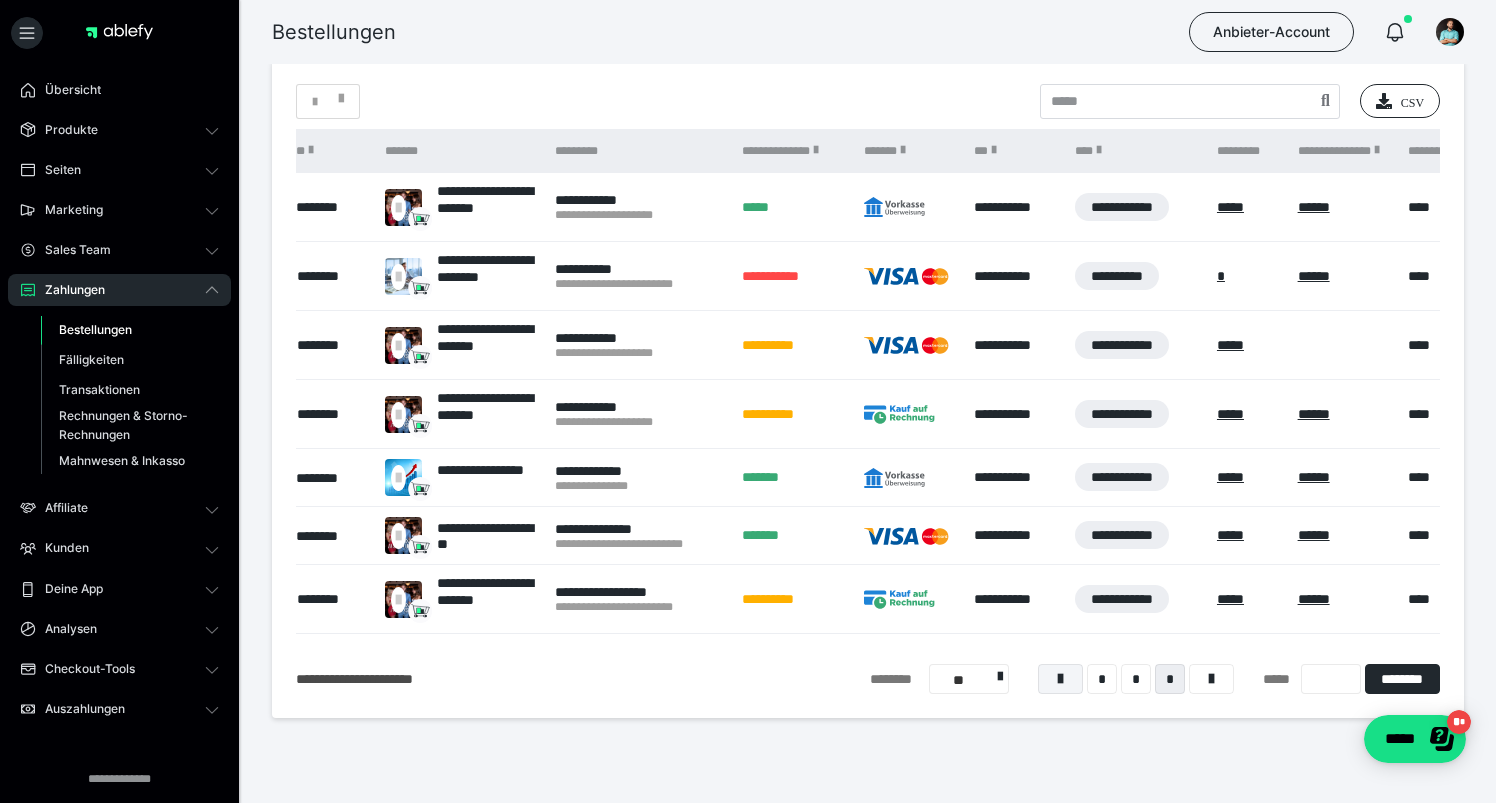 click at bounding box center [1060, 679] 